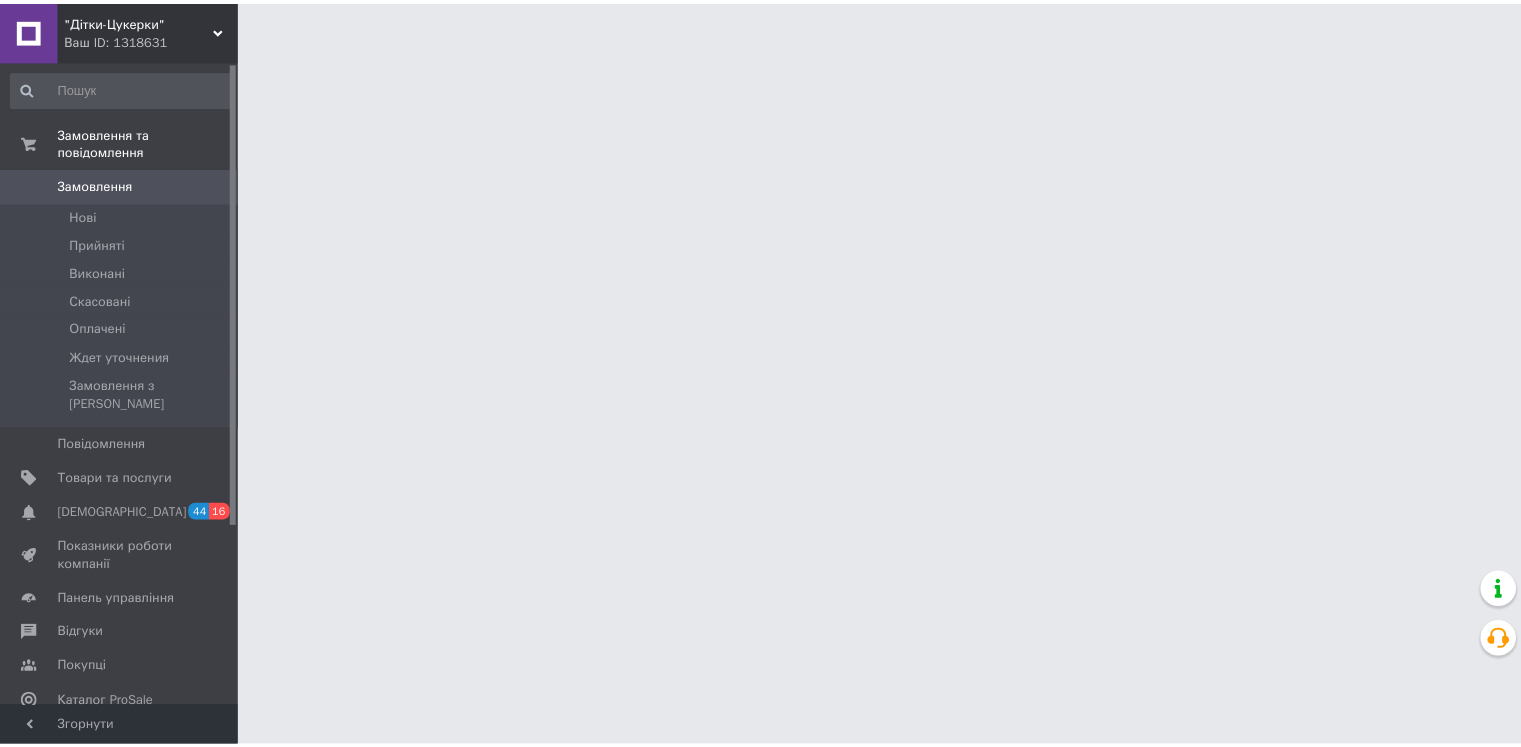 scroll, scrollTop: 0, scrollLeft: 0, axis: both 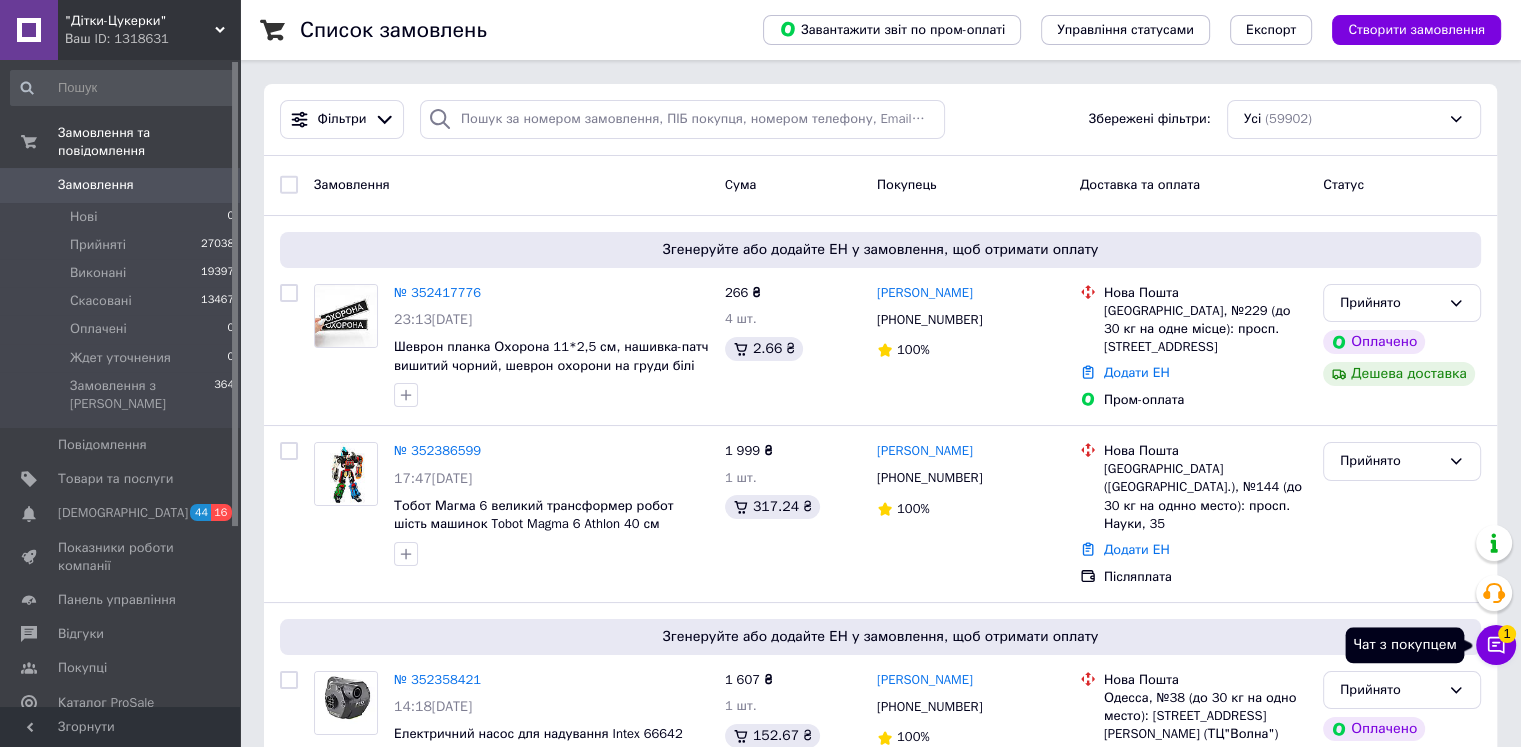 click 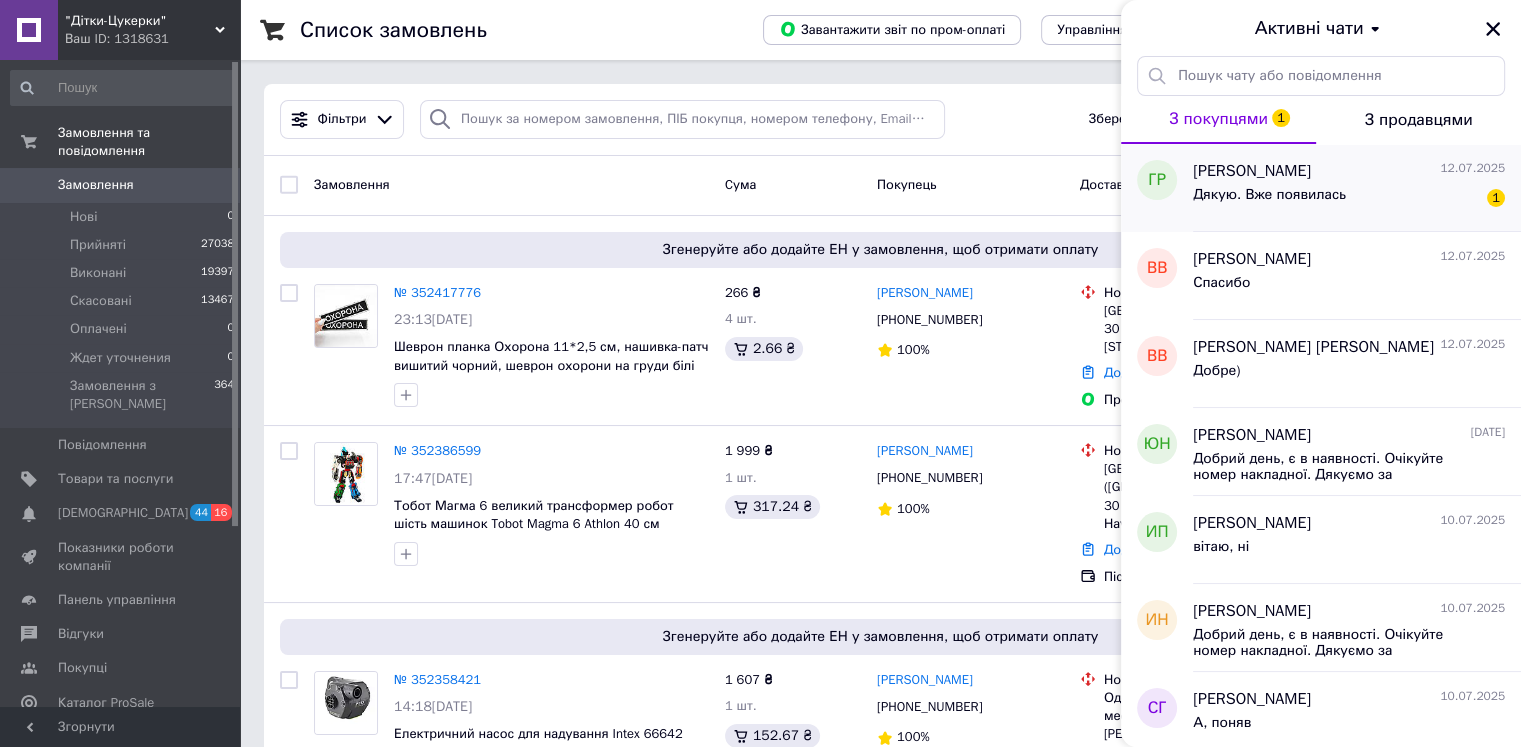 click on "галина романова 12.07.2025 Дякую. Вже появилась 1" at bounding box center [1357, 188] 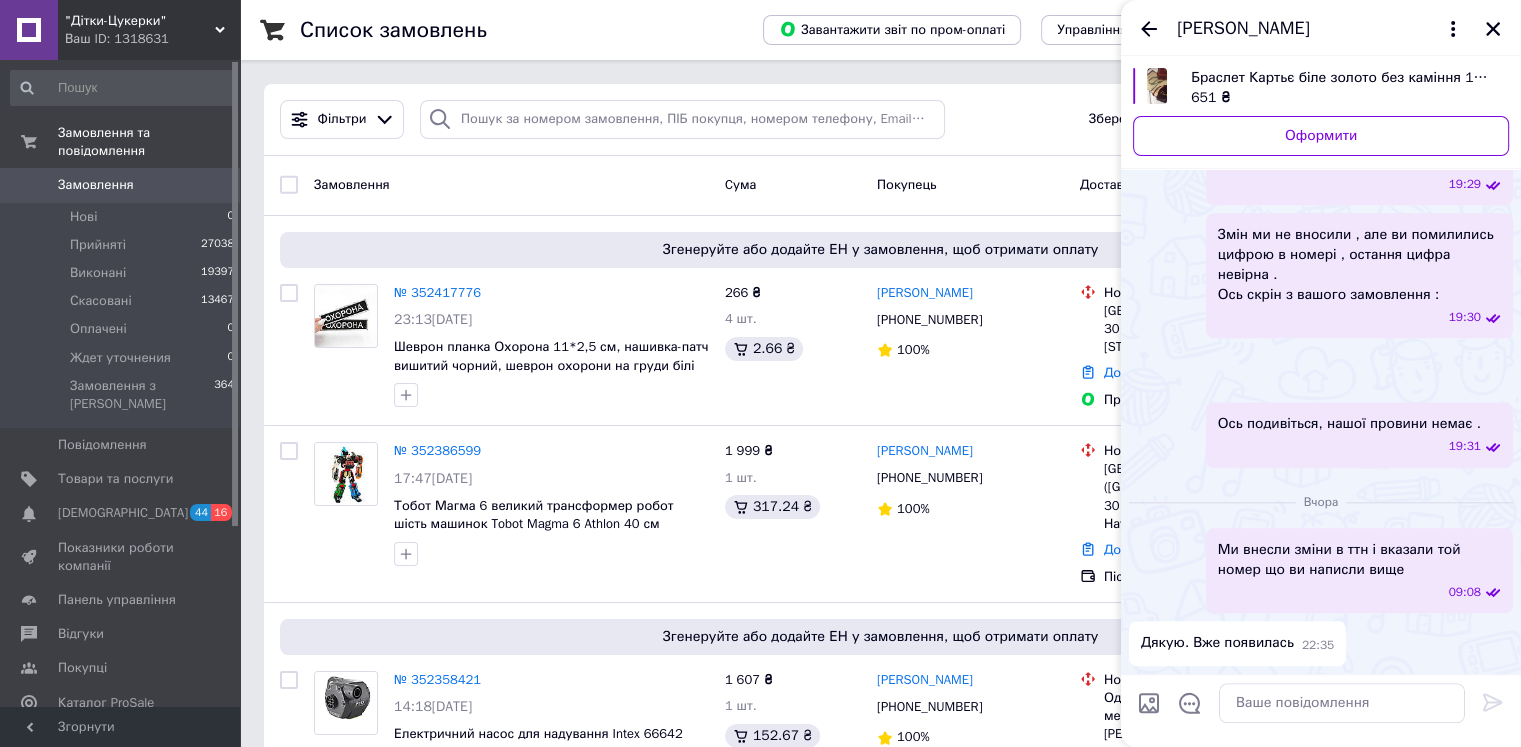 scroll, scrollTop: 2867, scrollLeft: 0, axis: vertical 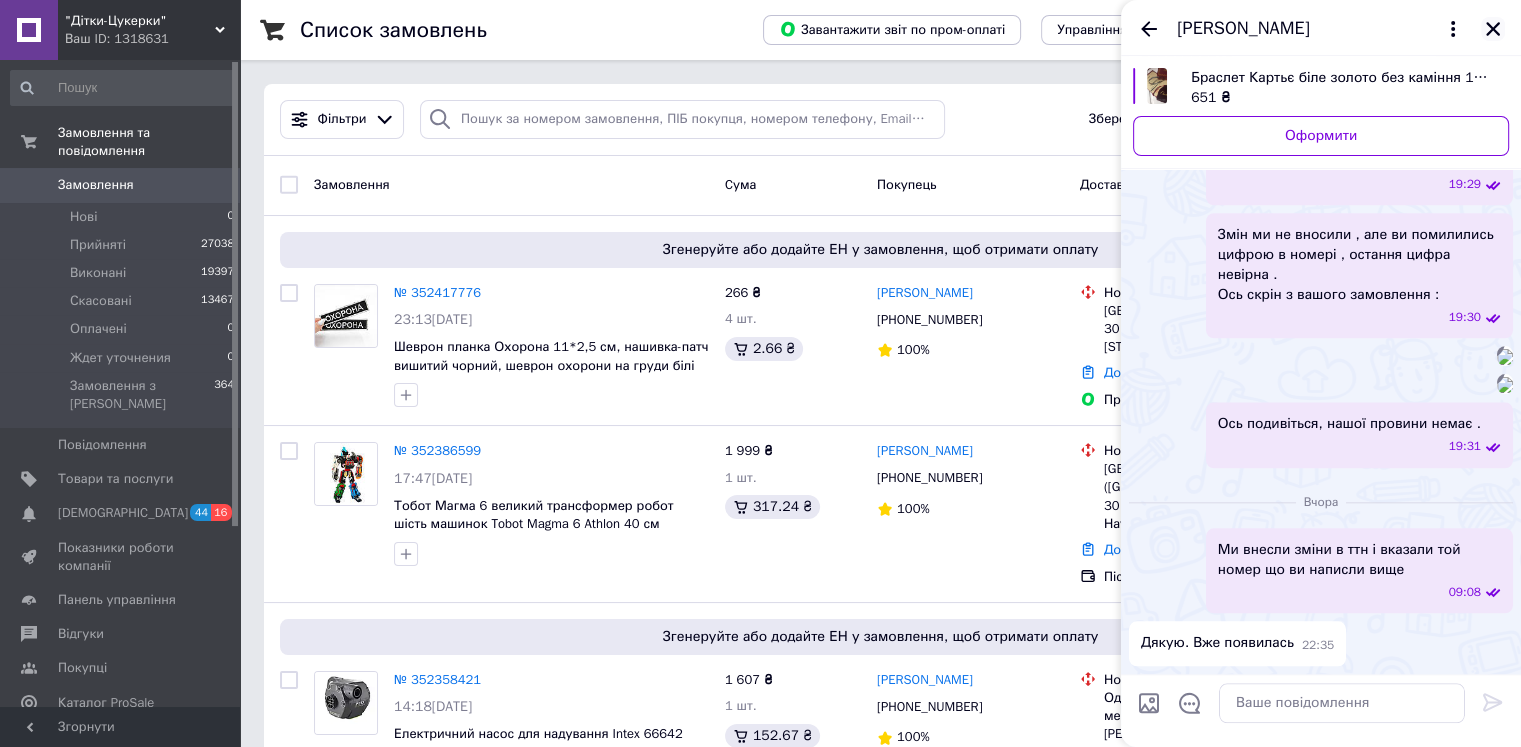 click 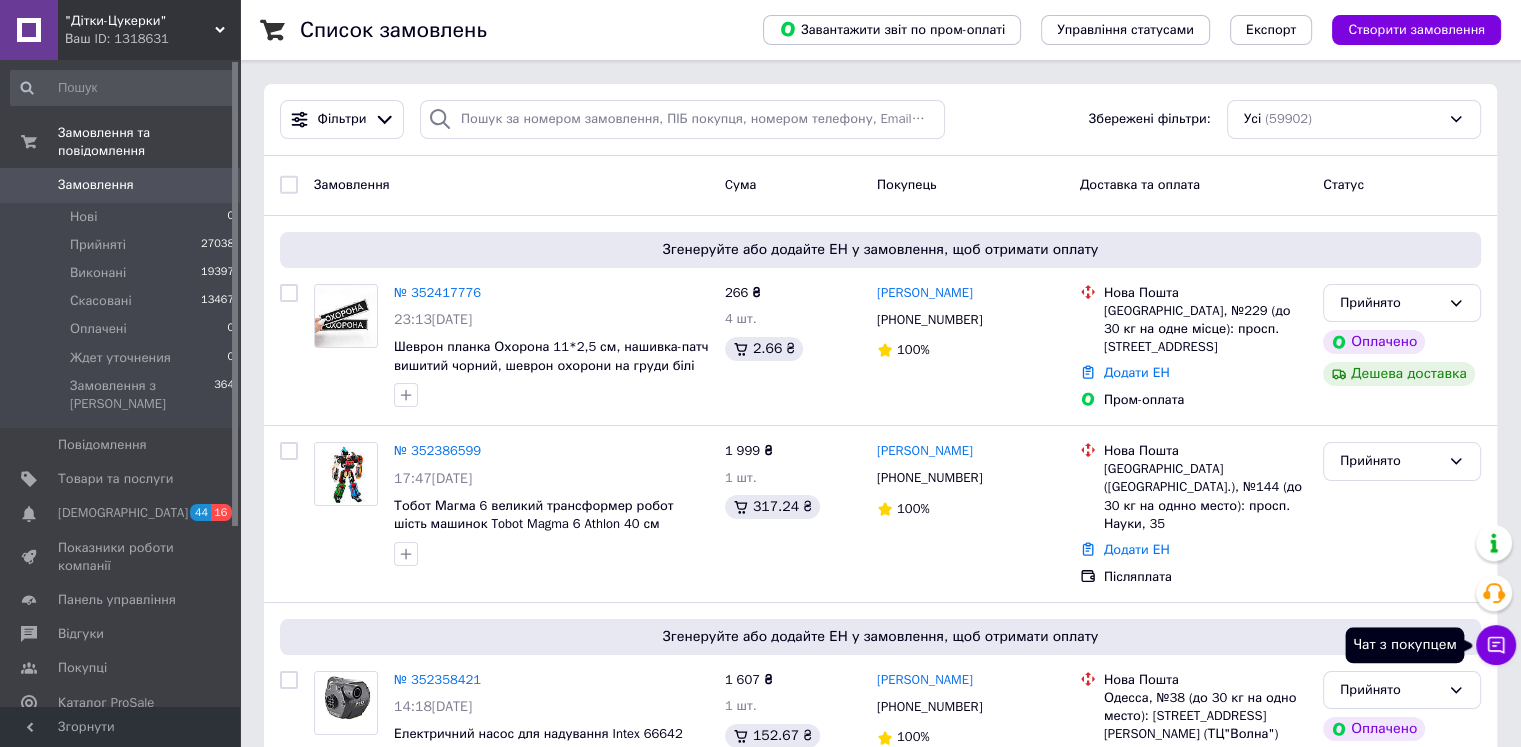 click 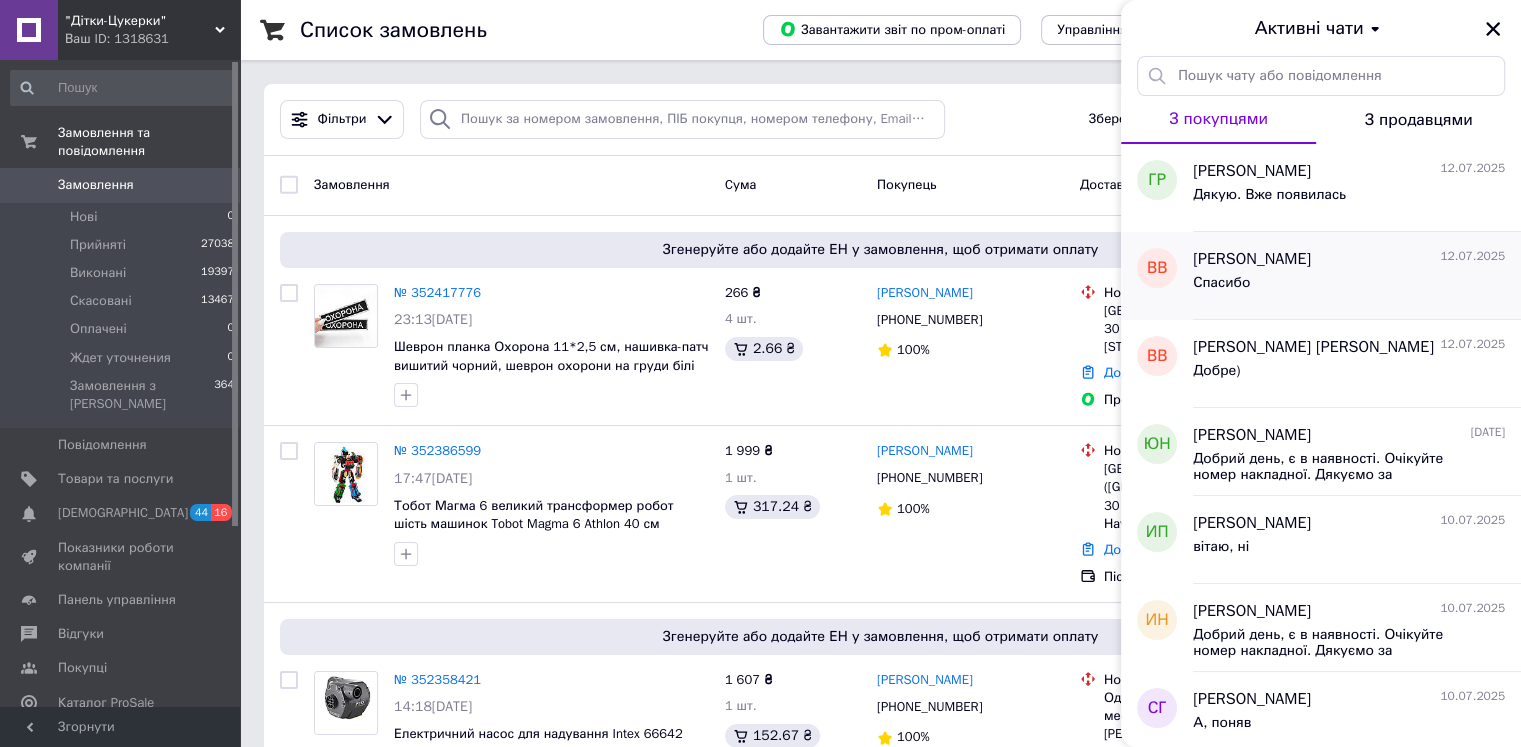 click on "Спасибо" at bounding box center [1349, 287] 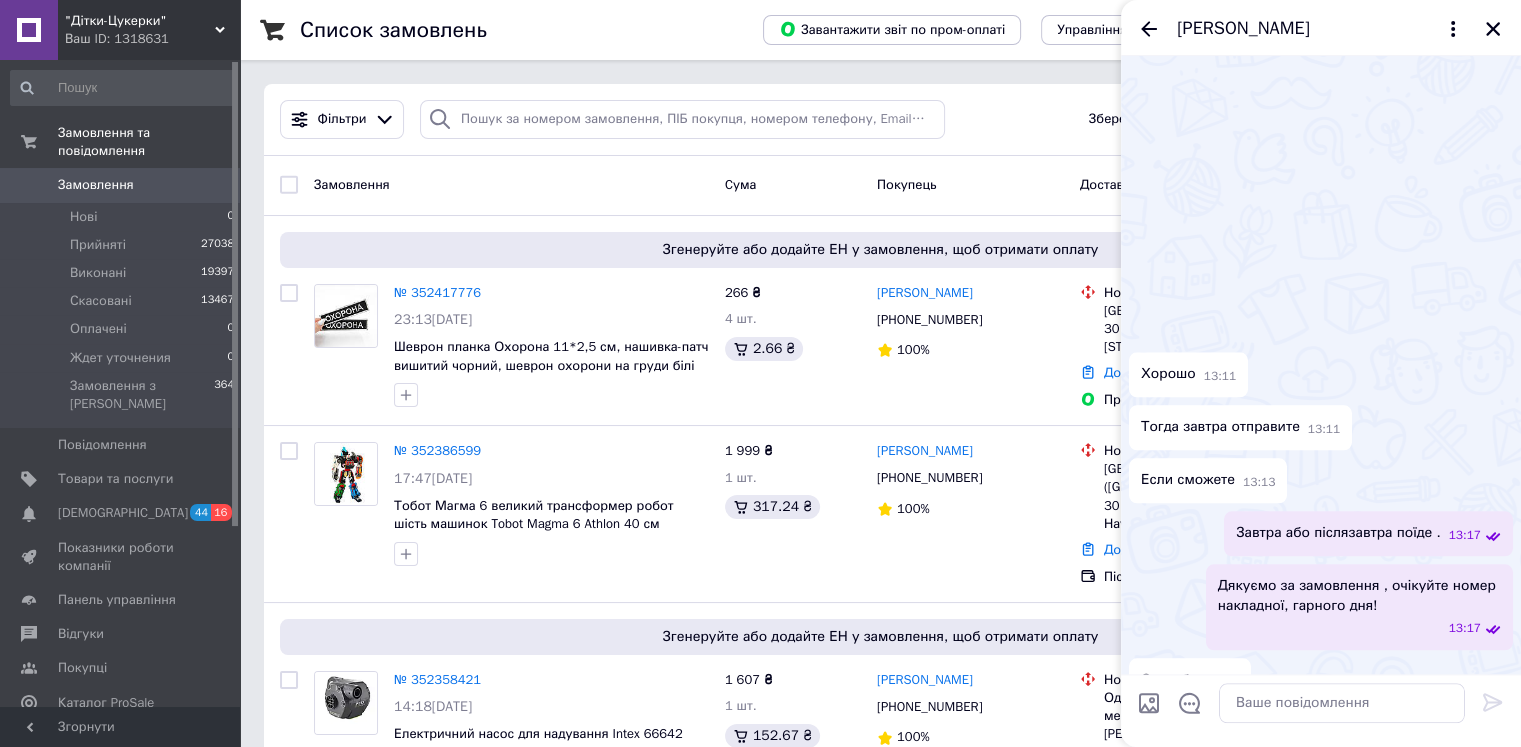 scroll, scrollTop: 1632, scrollLeft: 0, axis: vertical 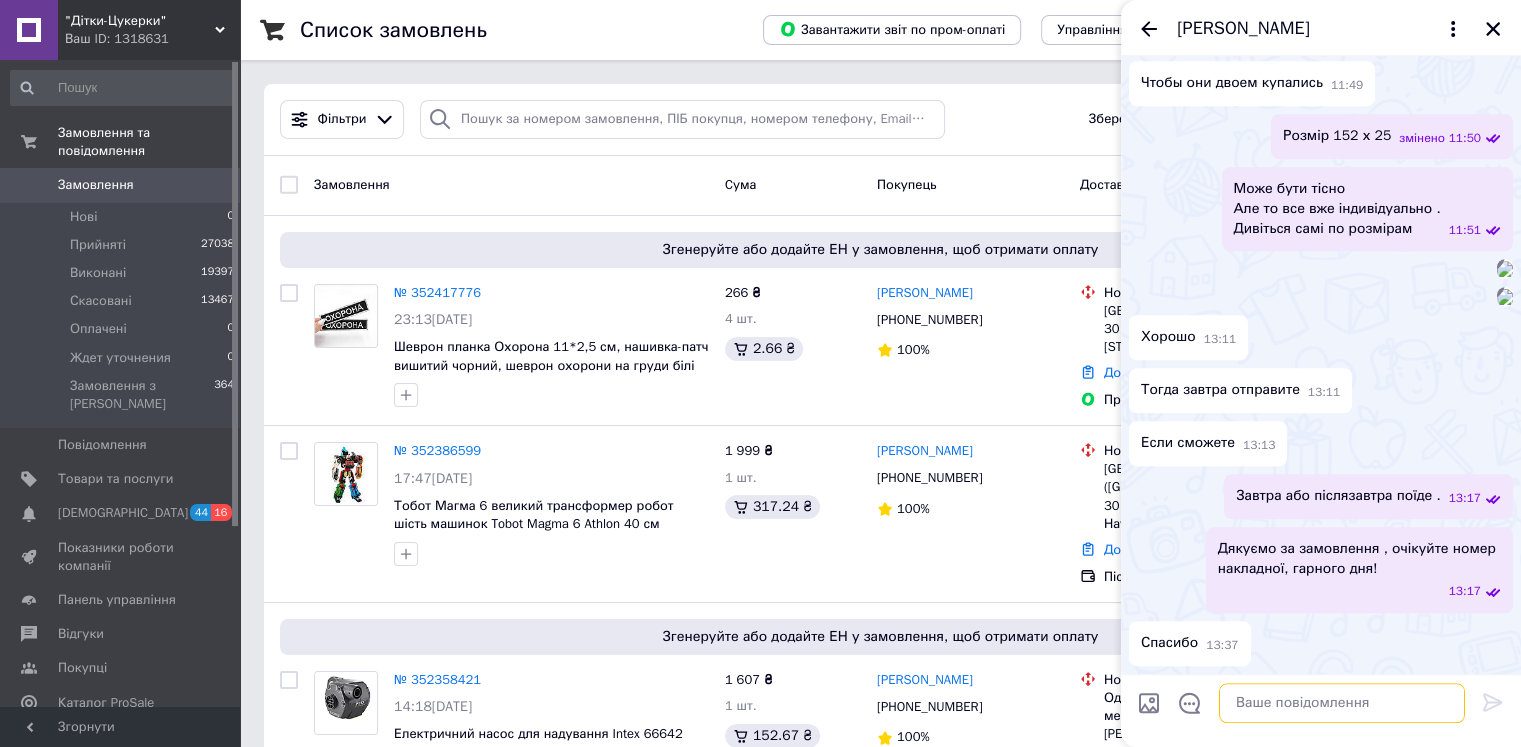 click at bounding box center (1342, 703) 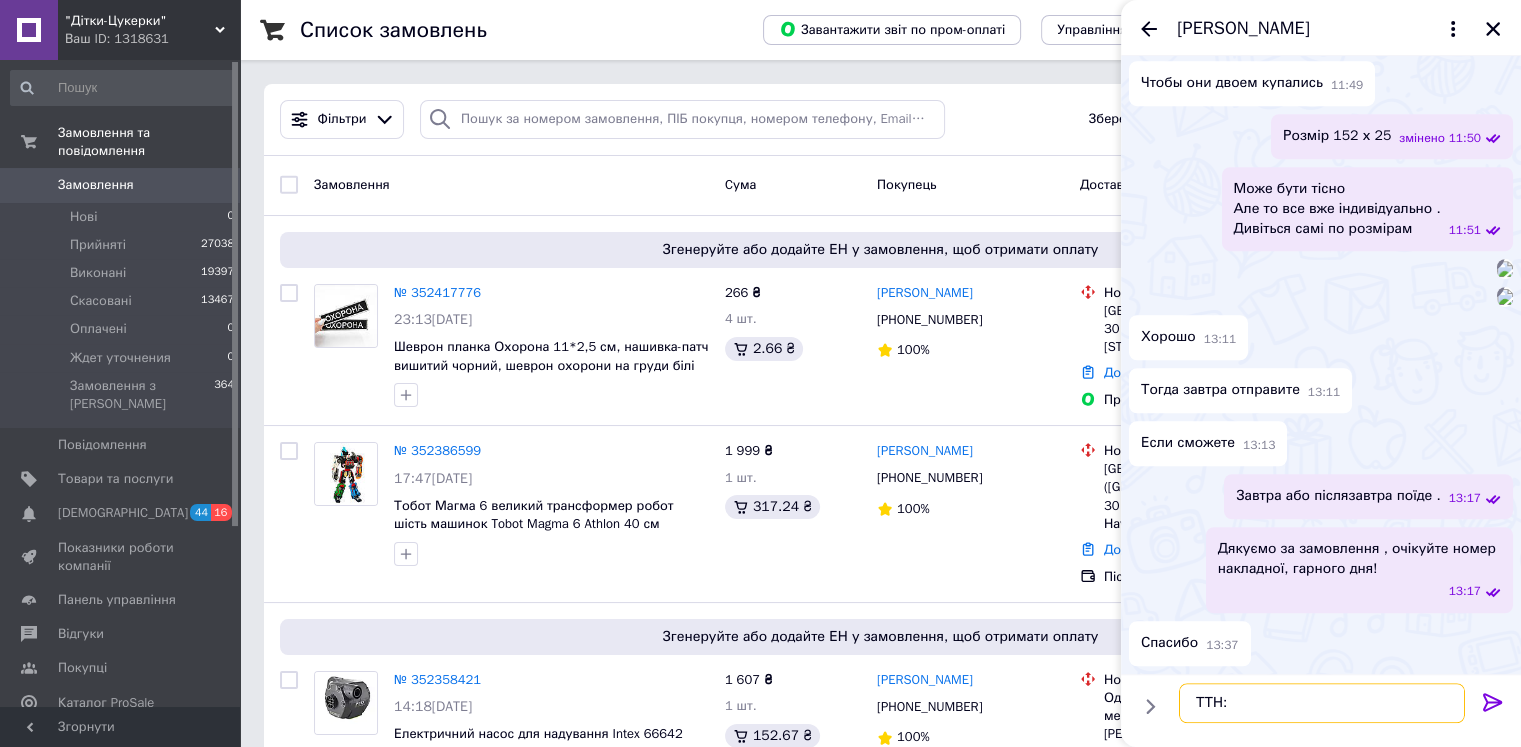 paste on "20451204468371" 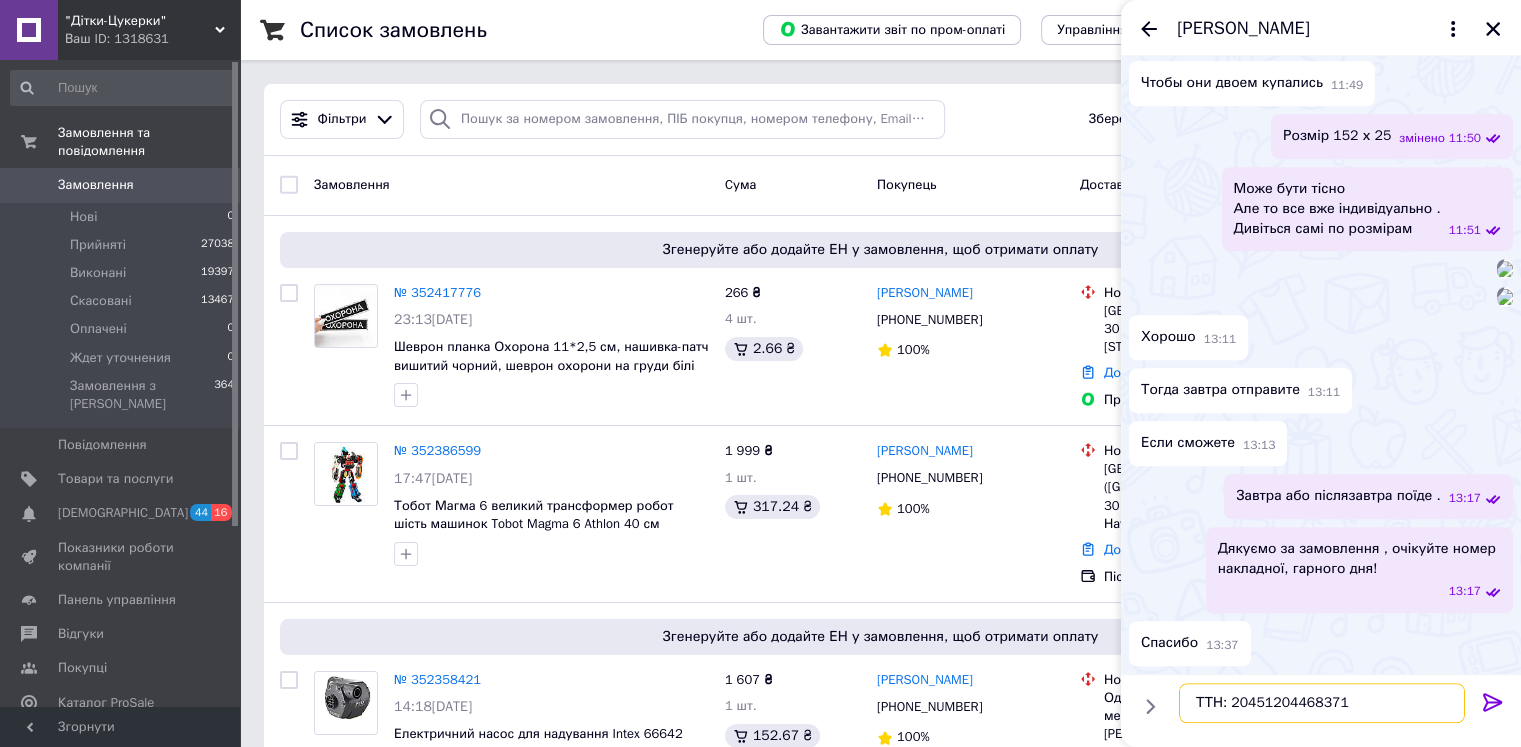 type on "ТТН: 20451204468371" 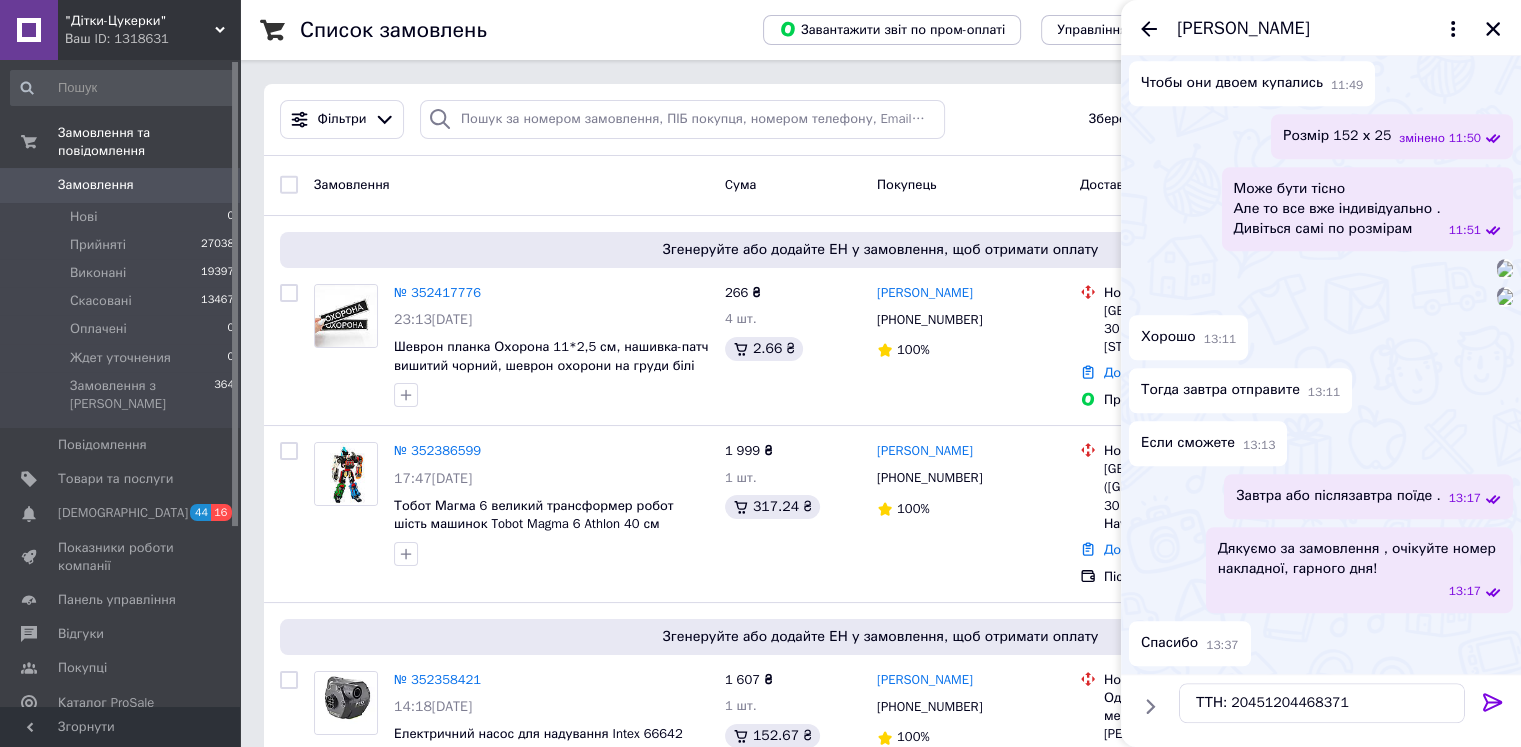 click 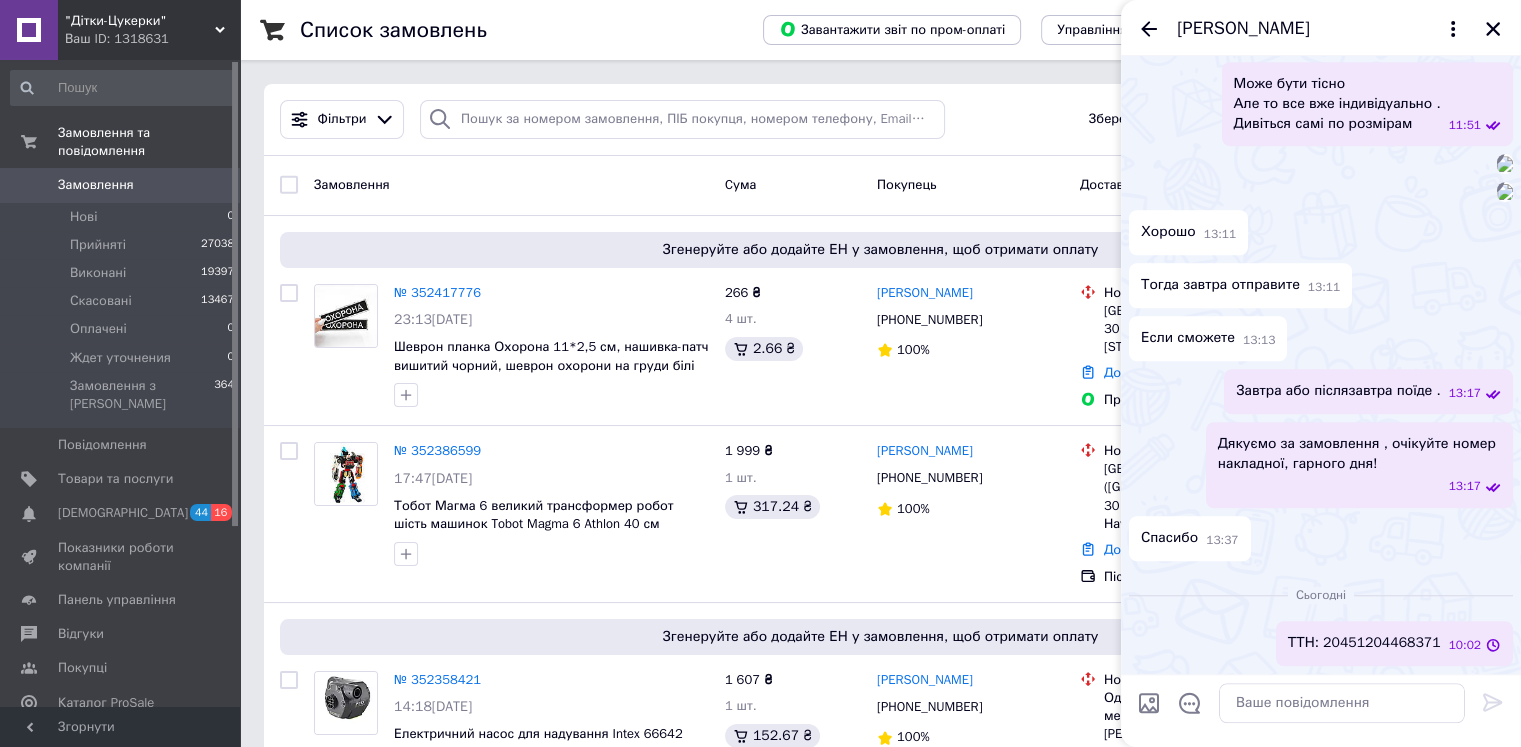 scroll, scrollTop: 1737, scrollLeft: 0, axis: vertical 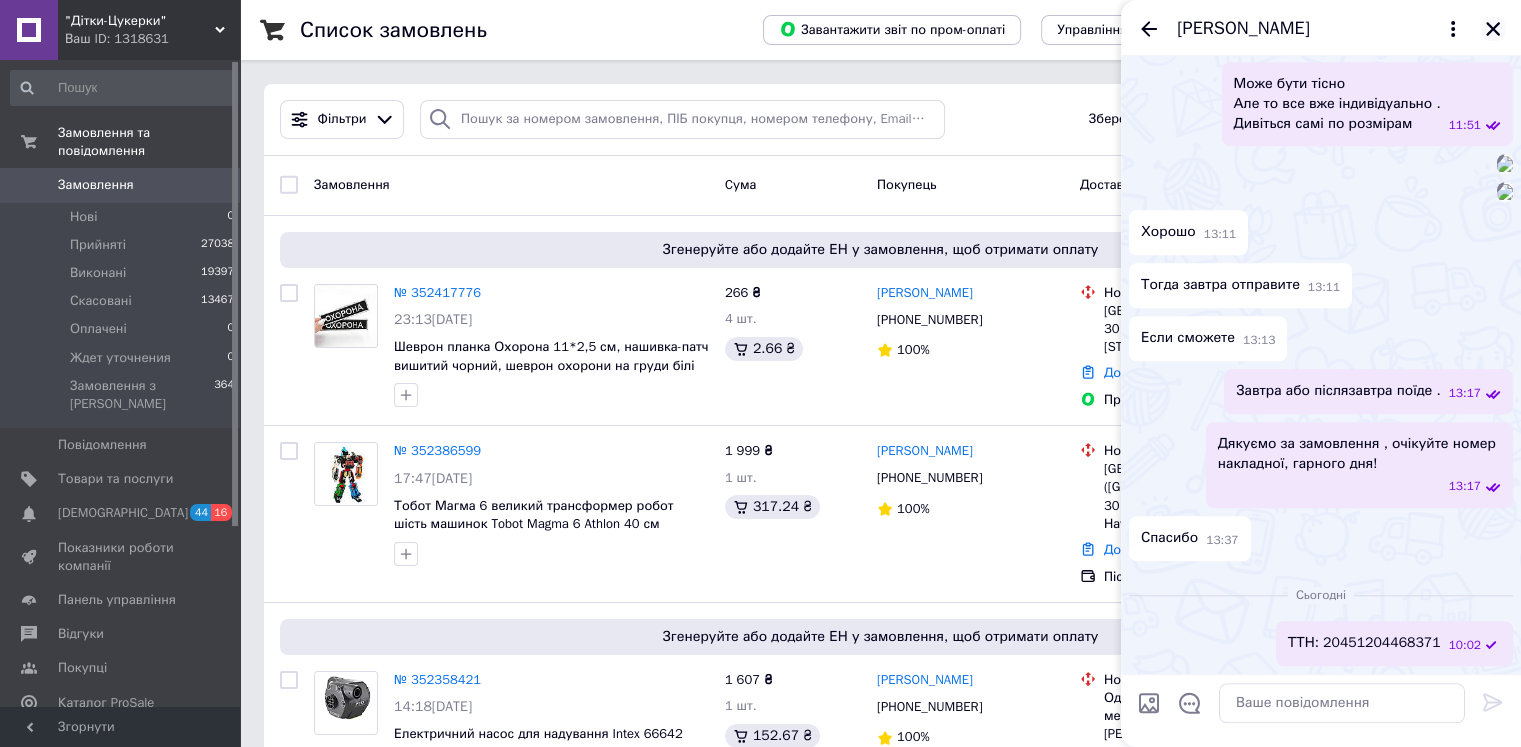 click 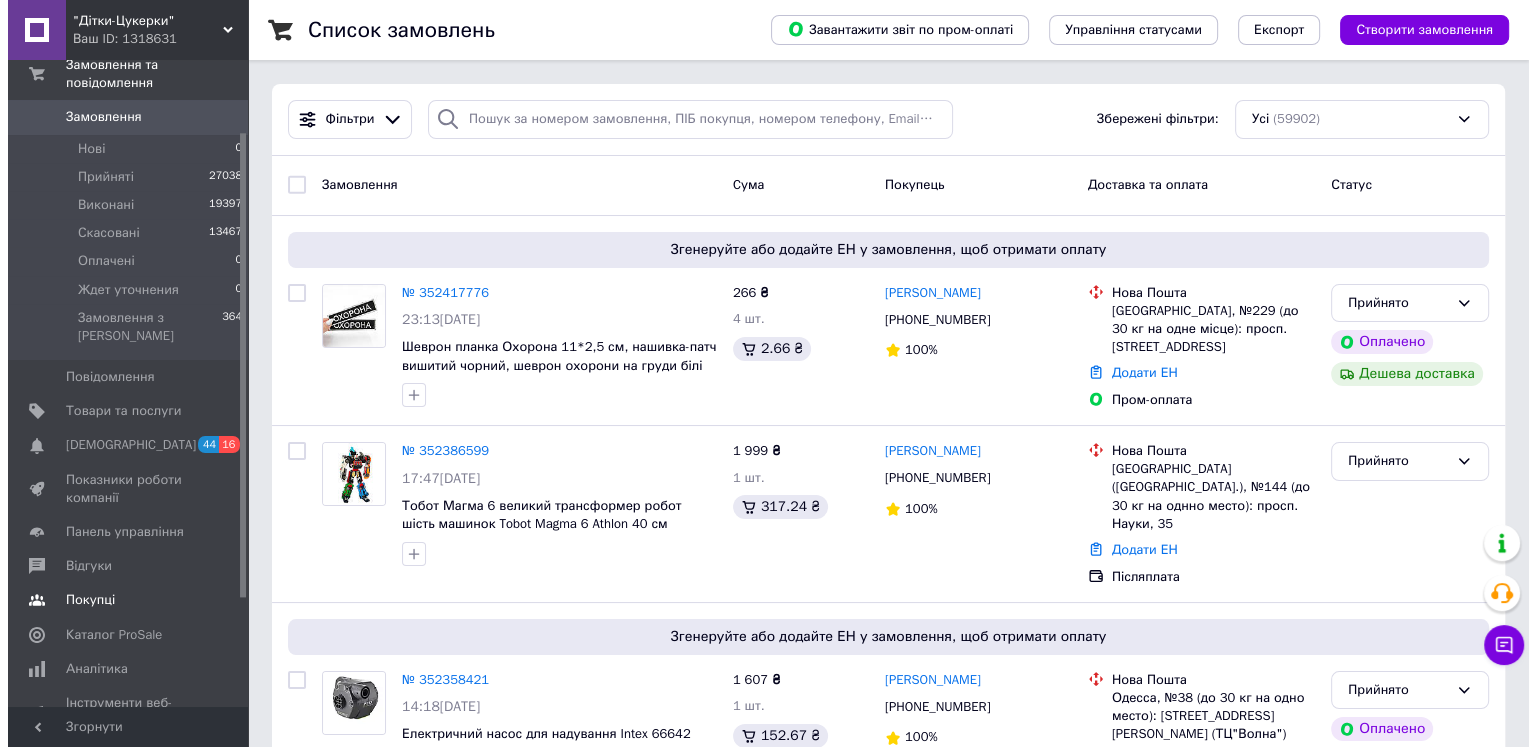 scroll, scrollTop: 100, scrollLeft: 0, axis: vertical 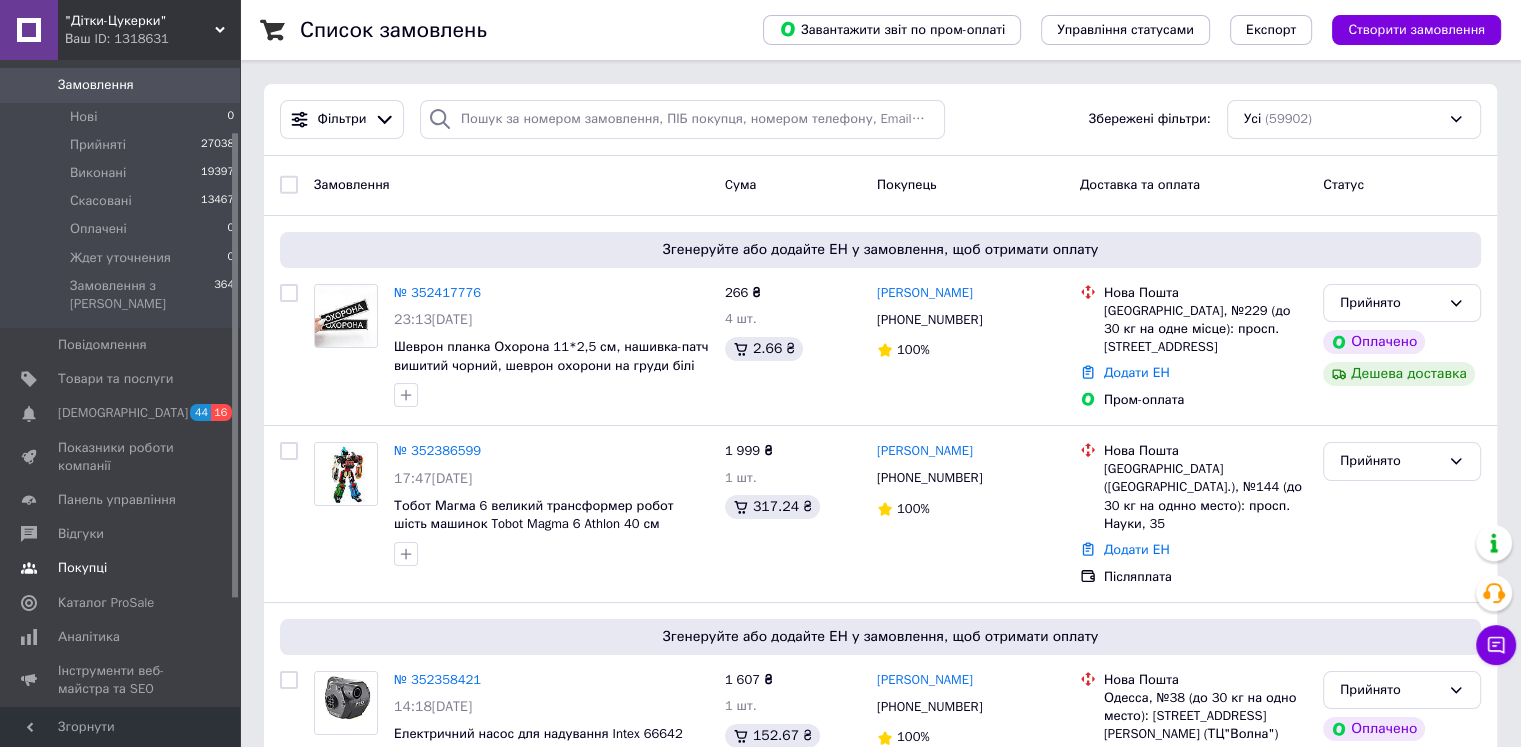 click on "Покупці" at bounding box center [82, 568] 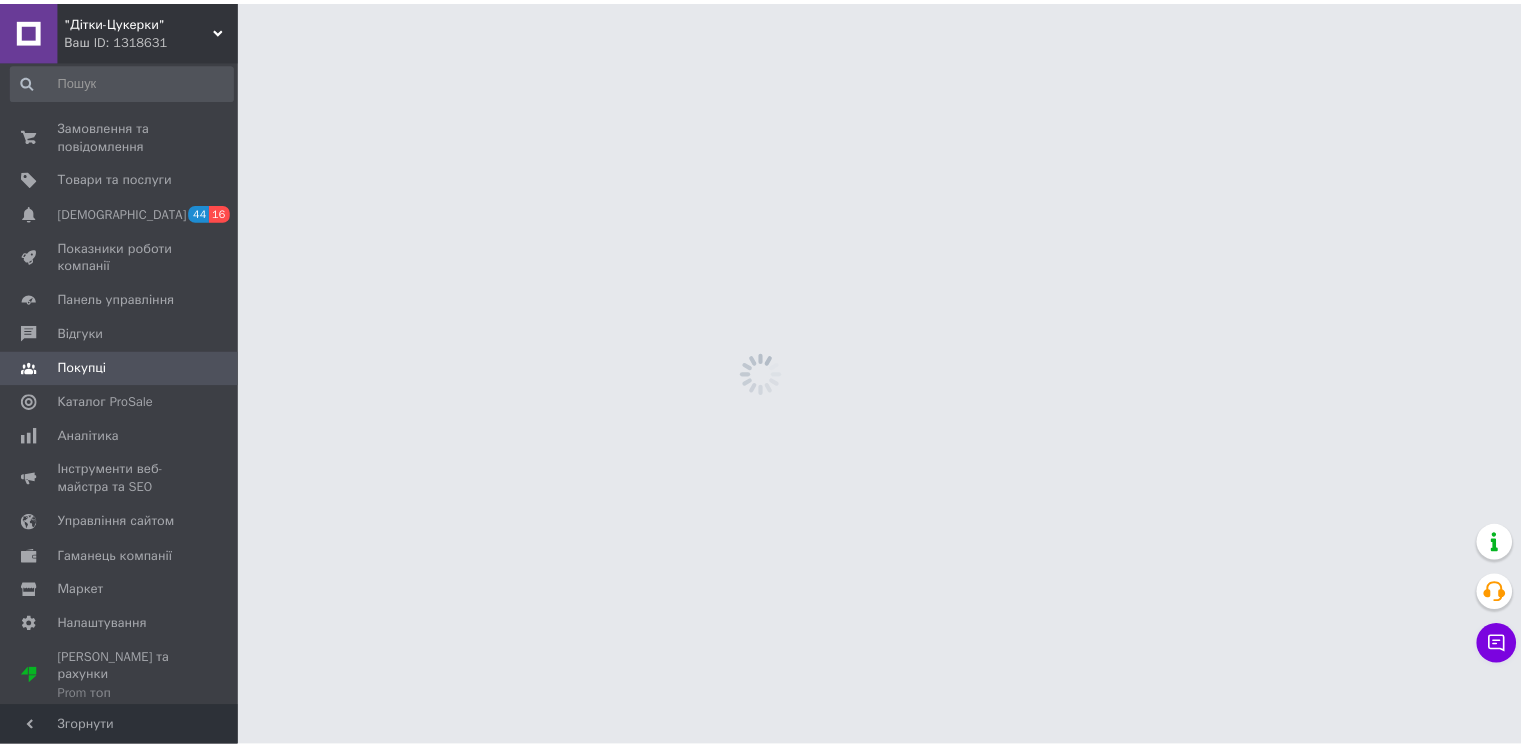 scroll, scrollTop: 0, scrollLeft: 0, axis: both 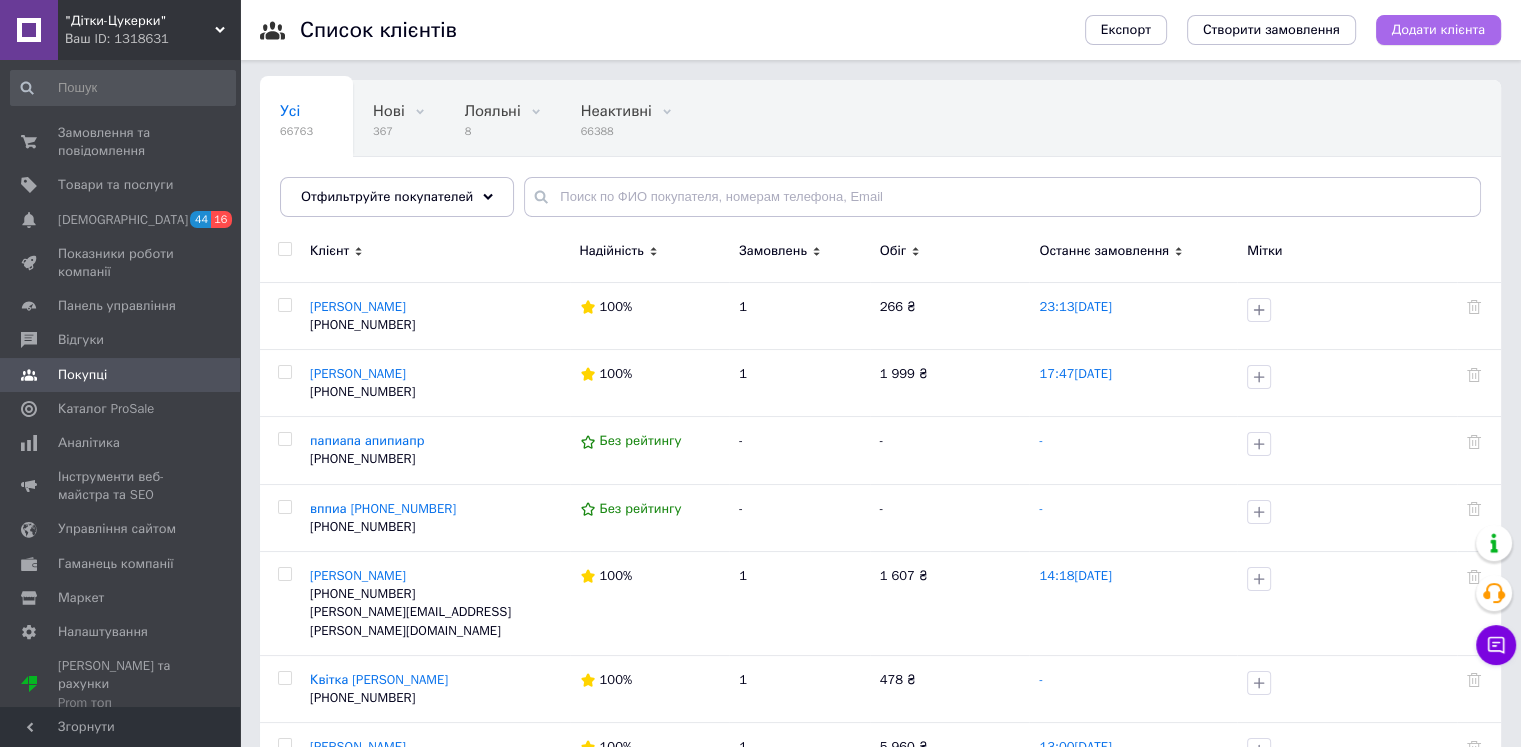 click on "Додати клієнта" at bounding box center [1438, 30] 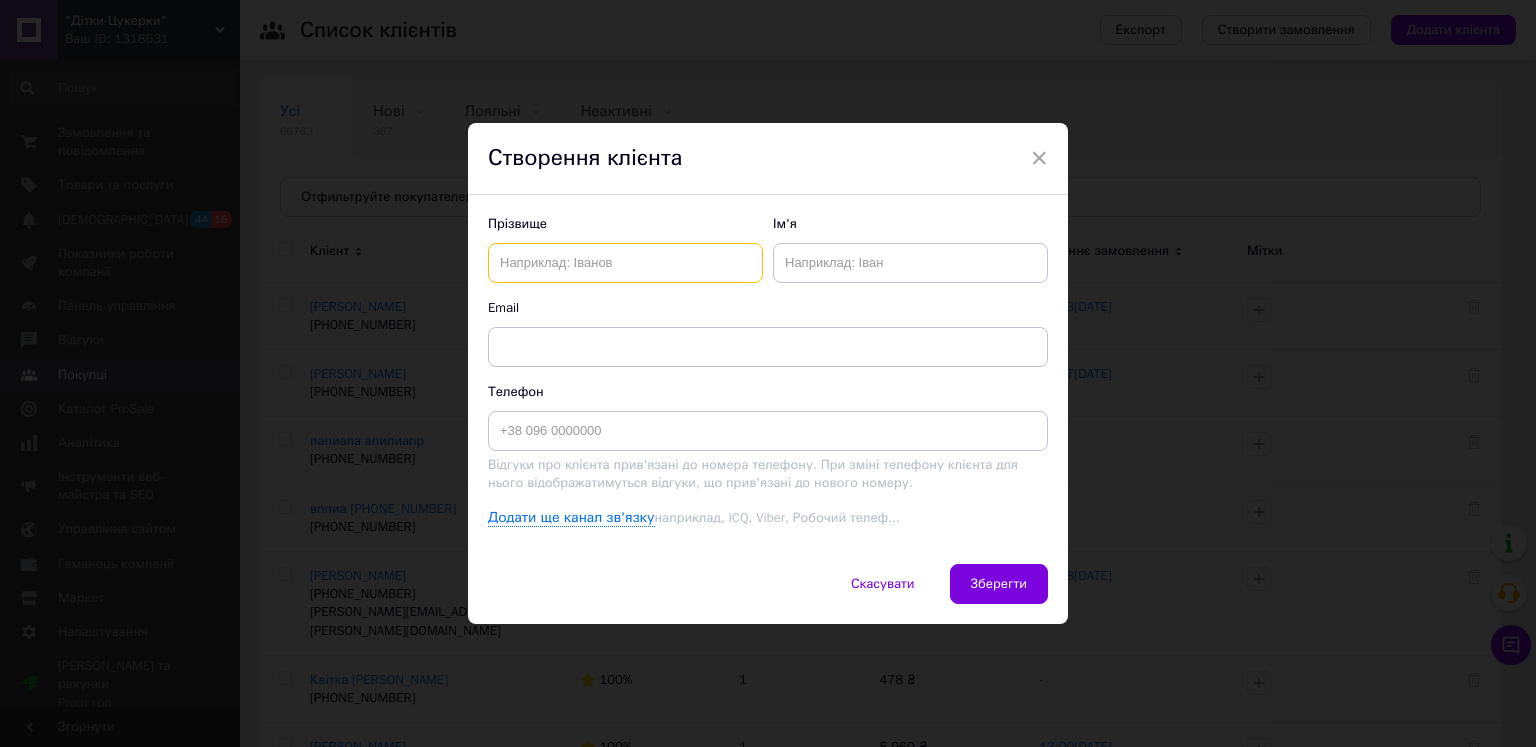 click at bounding box center (625, 263) 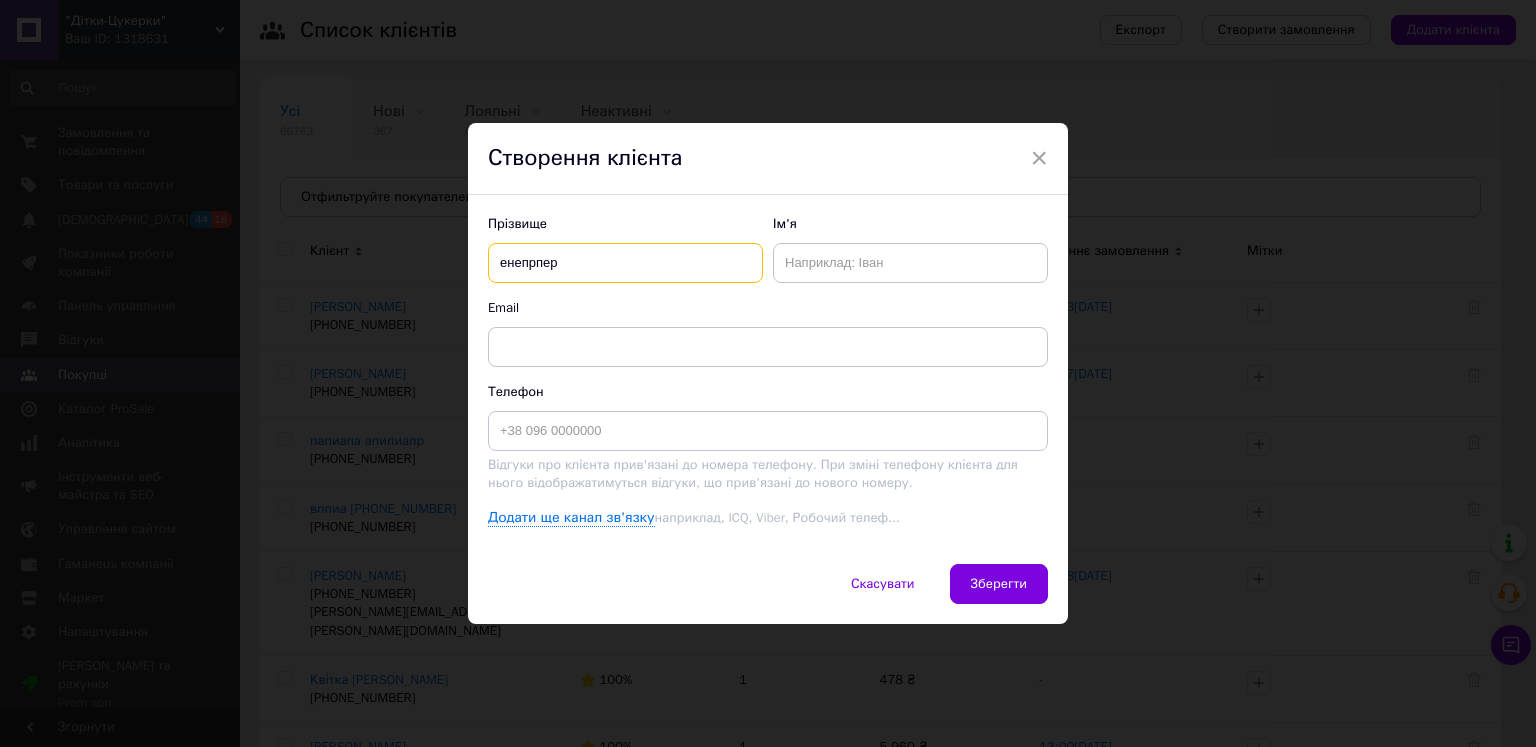 type on "енепрпер" 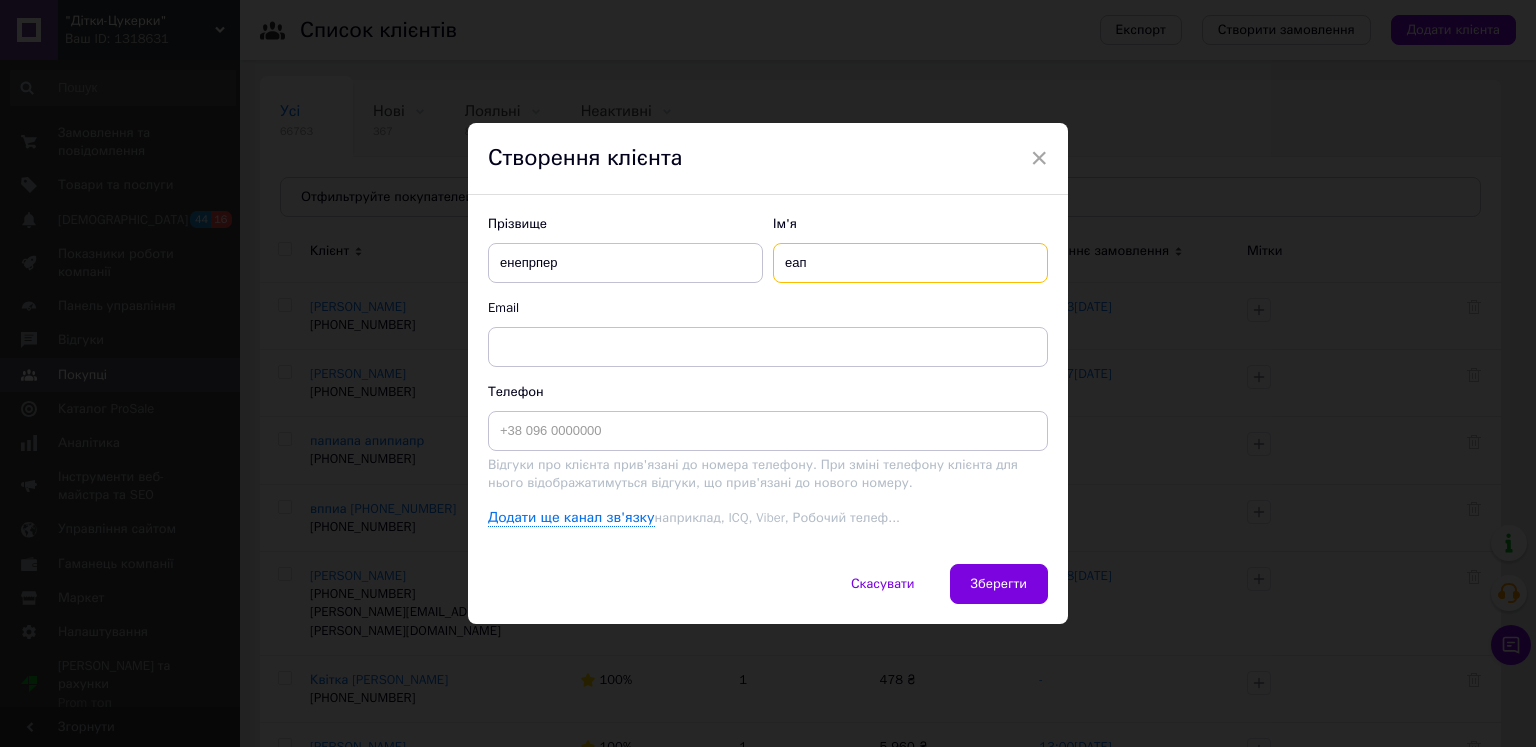click on "еап" at bounding box center [910, 263] 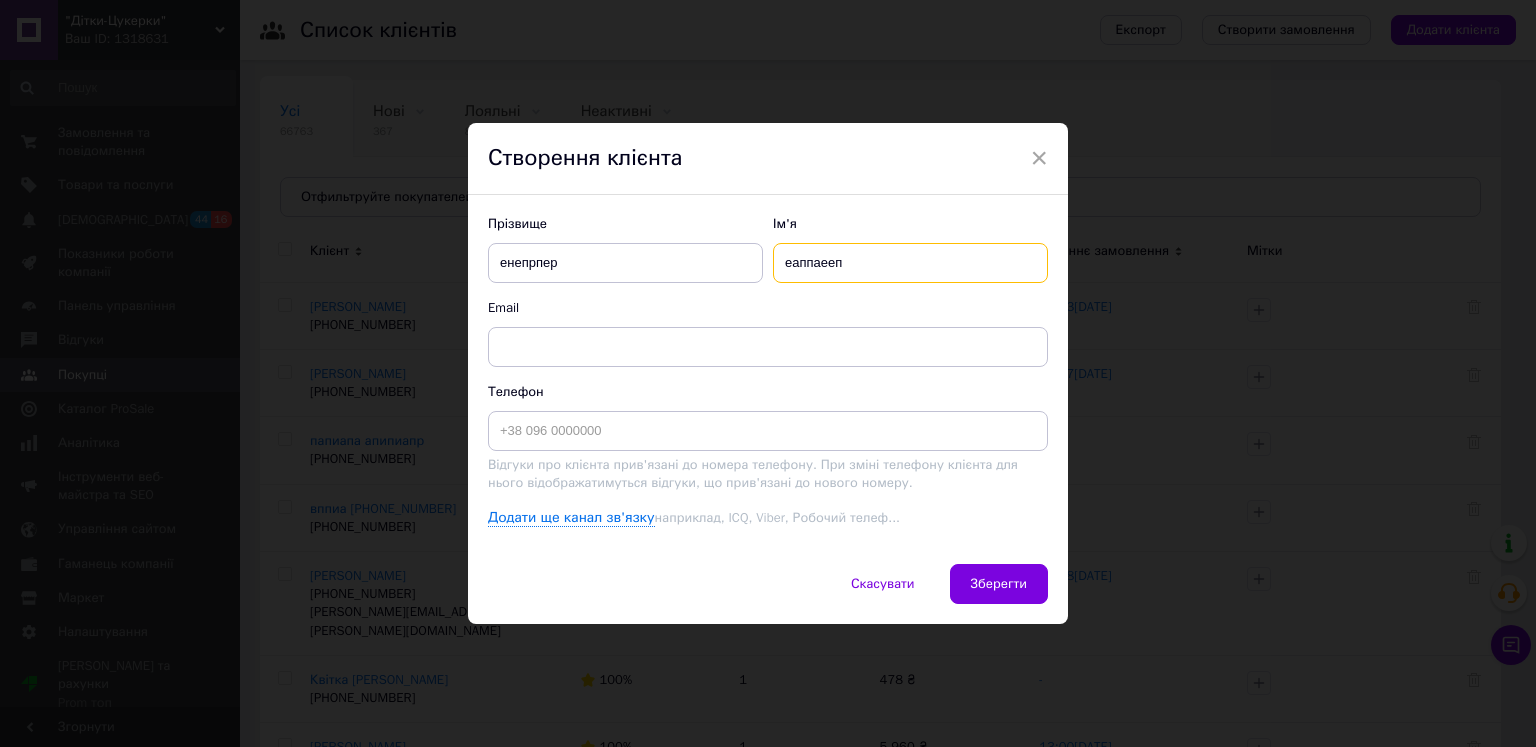 type on "еаппаееп" 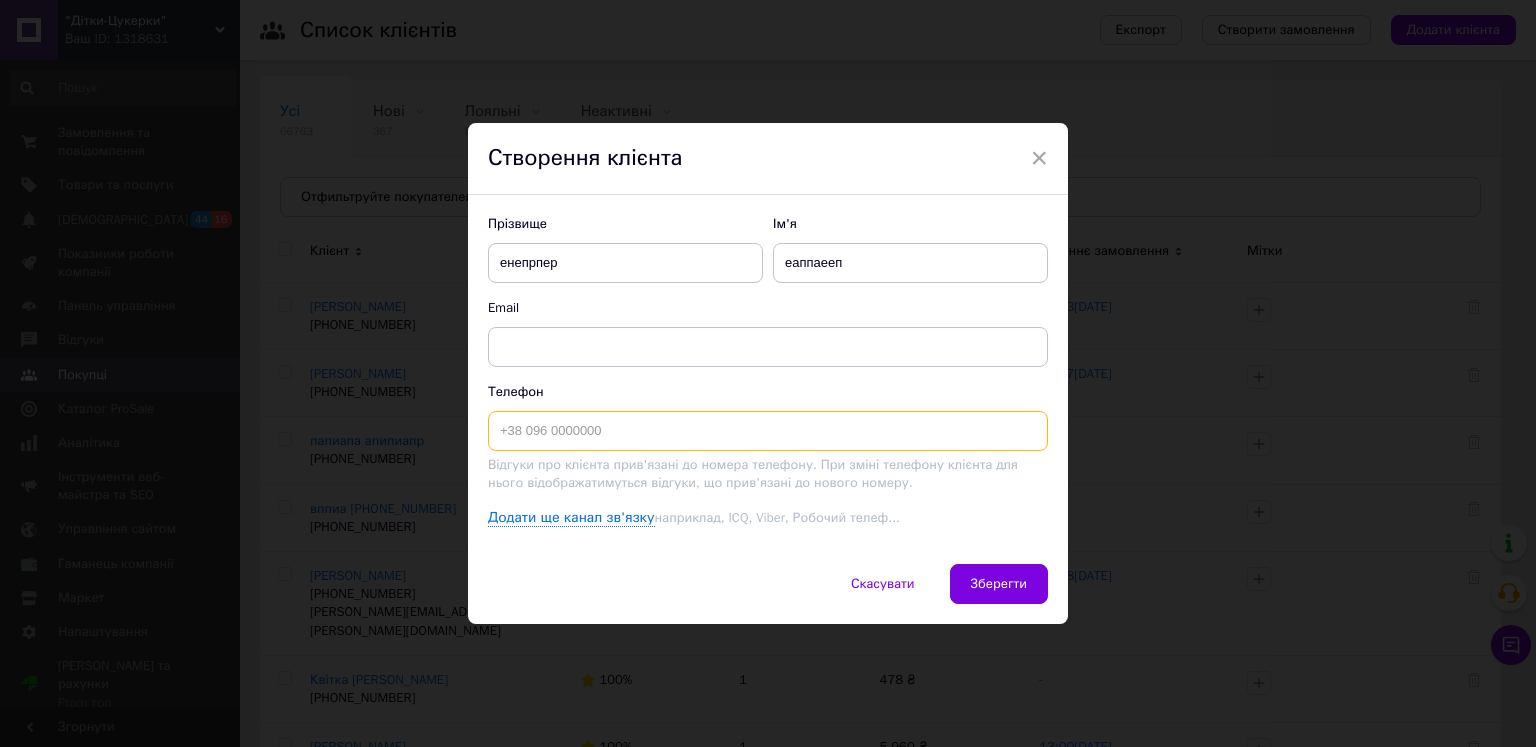 click at bounding box center [768, 431] 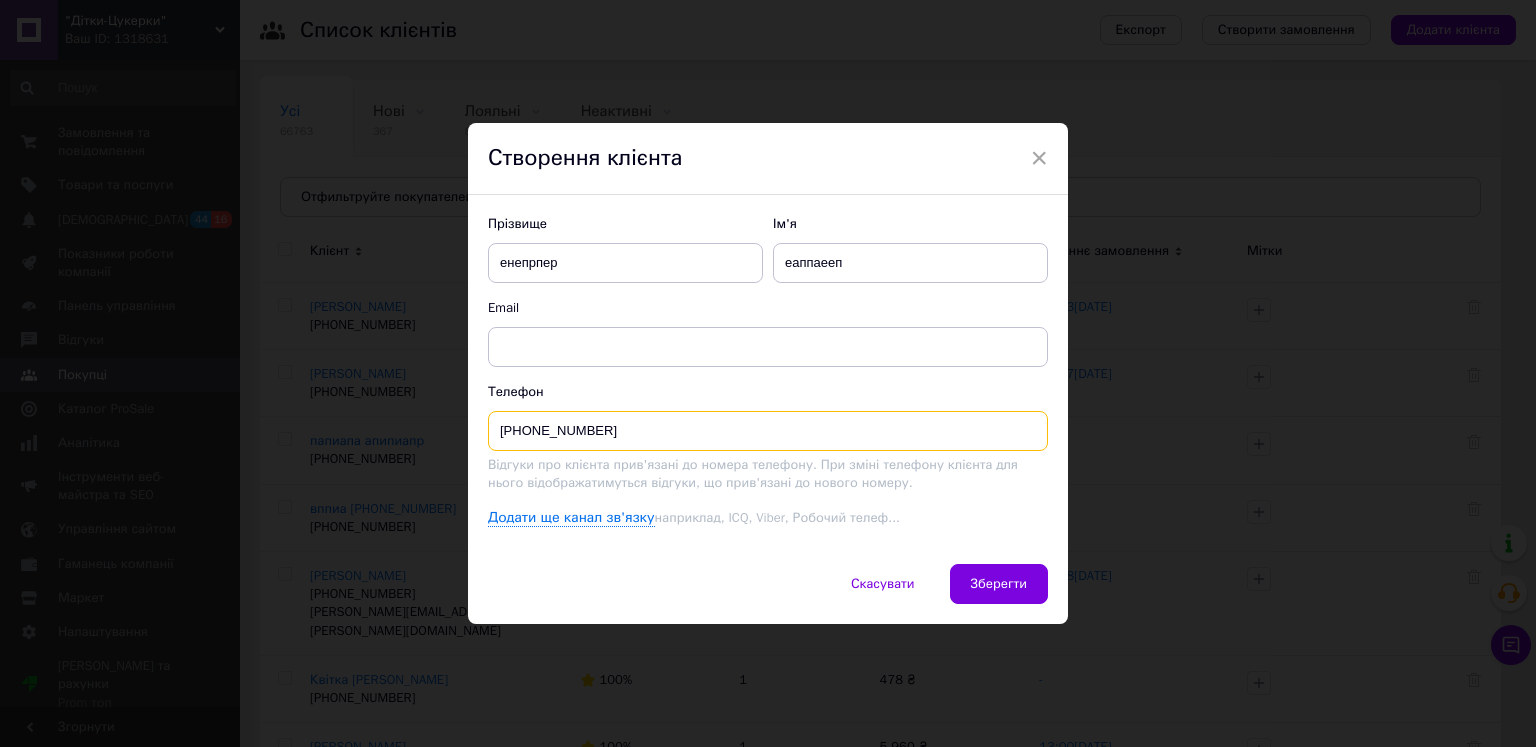 type on "+380937446582" 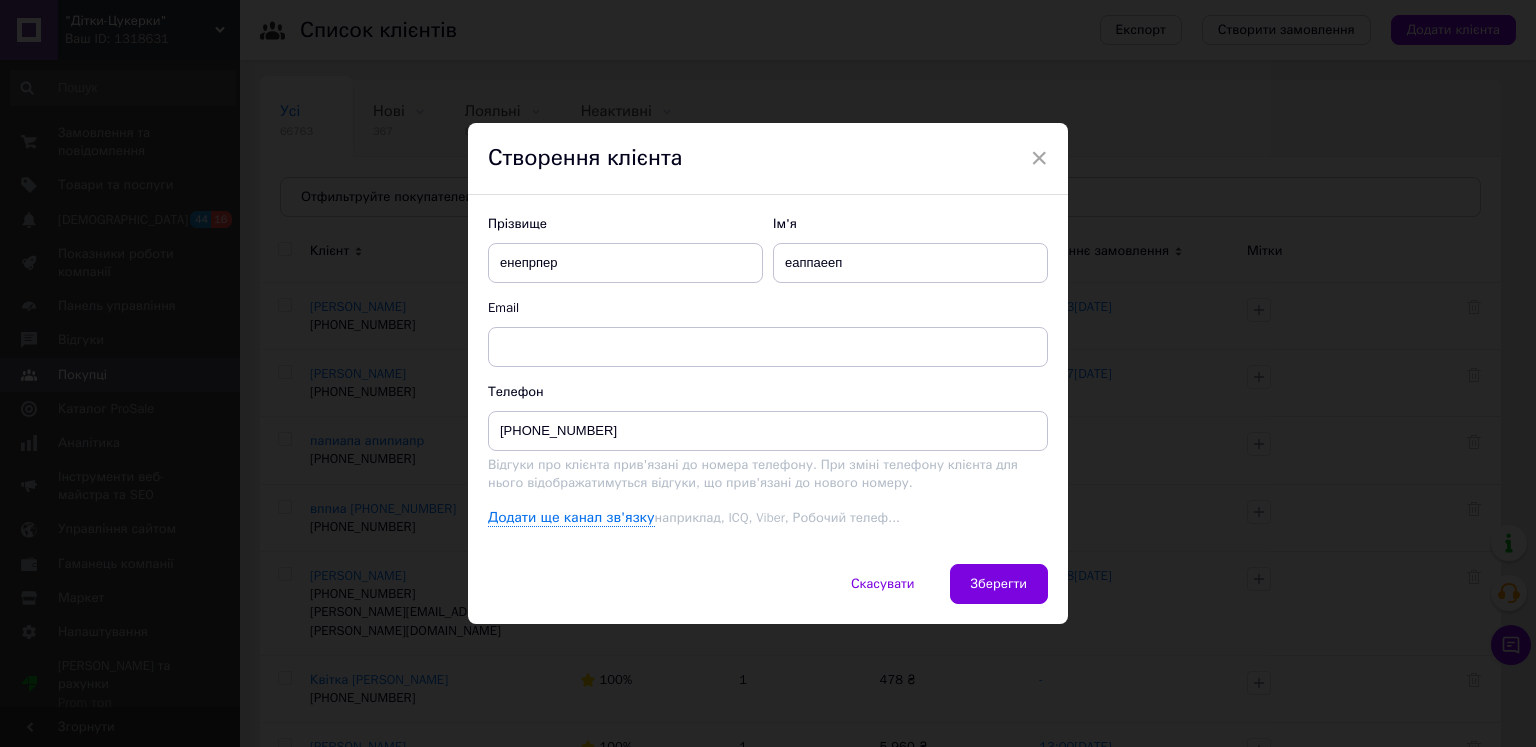 click on "Зберегти" at bounding box center [999, 584] 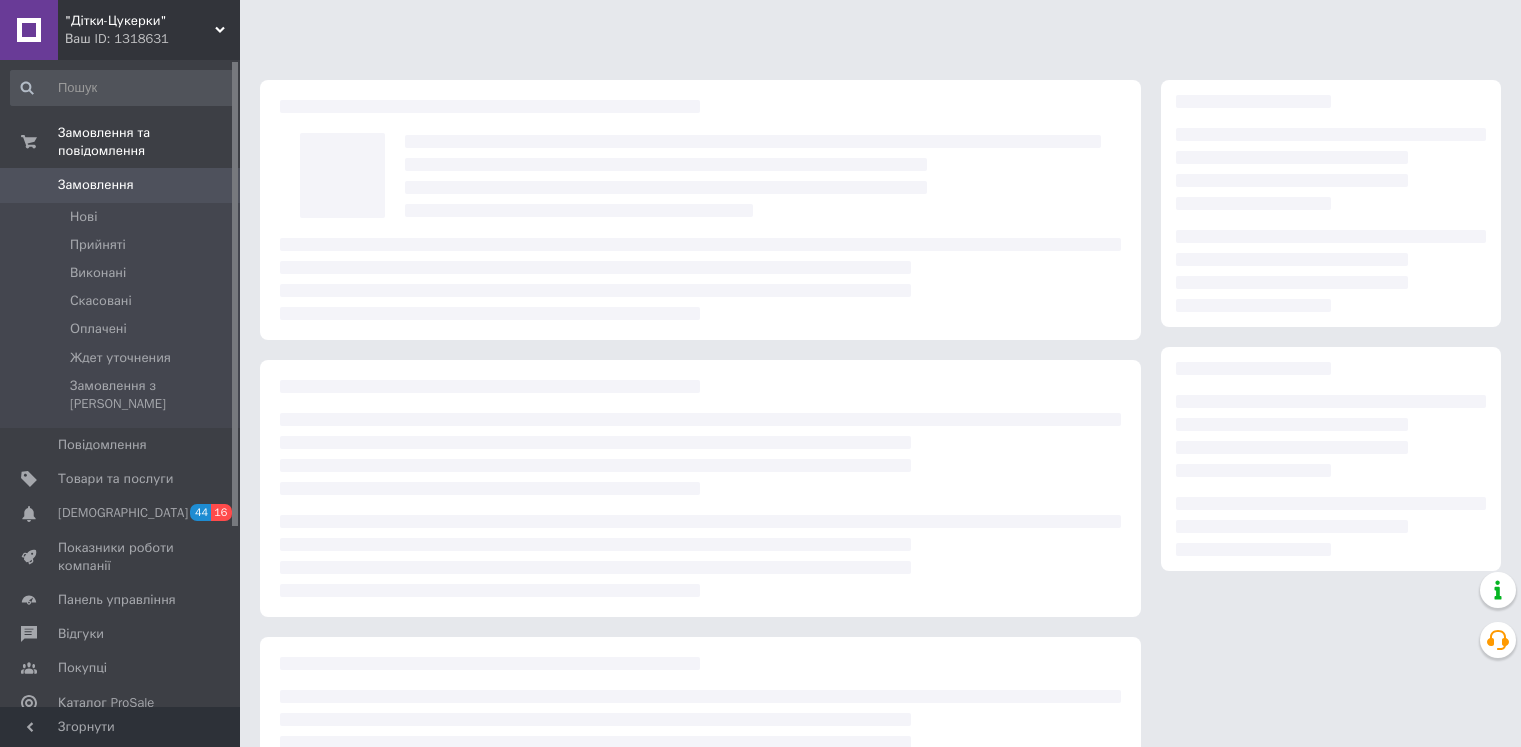 scroll, scrollTop: 0, scrollLeft: 0, axis: both 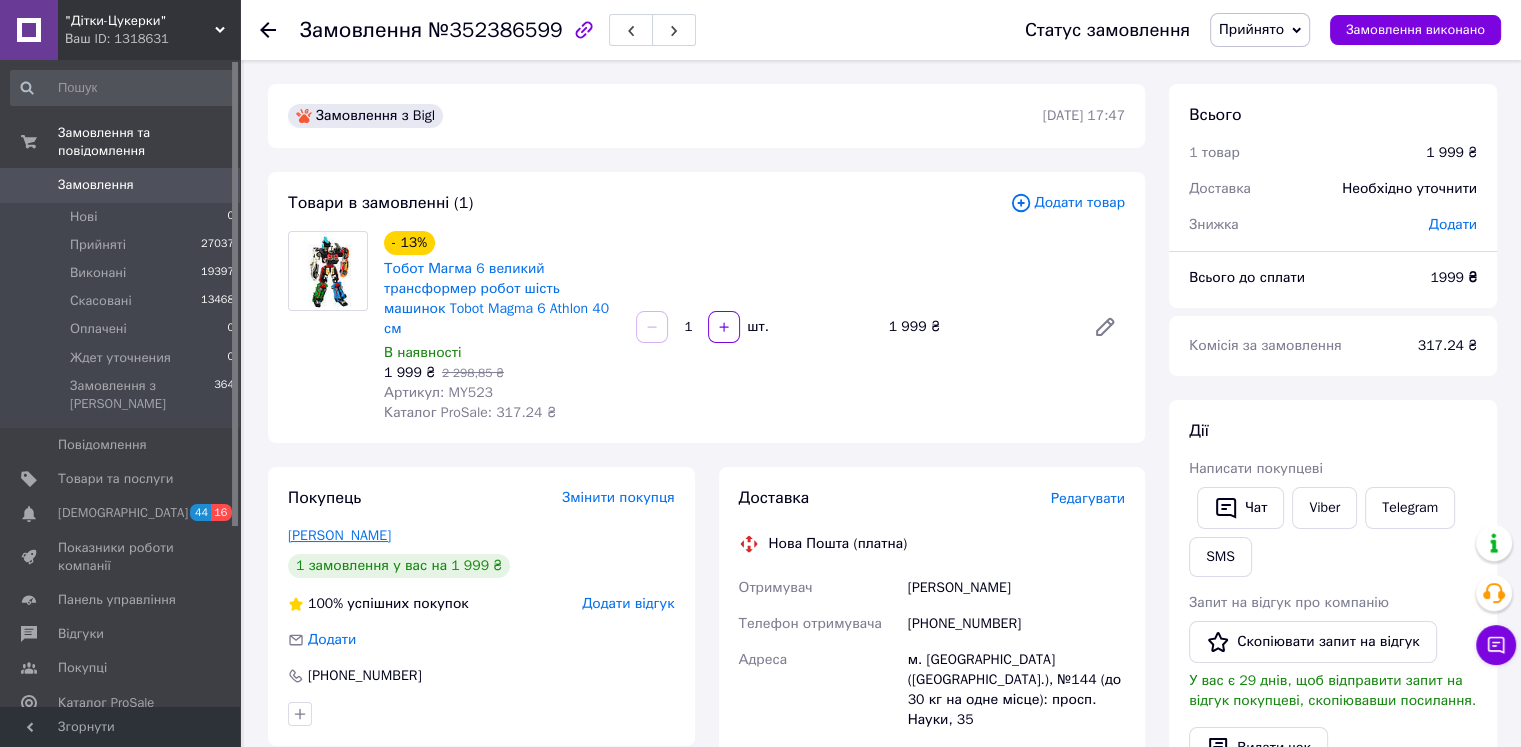 click on "[PERSON_NAME]" at bounding box center [339, 535] 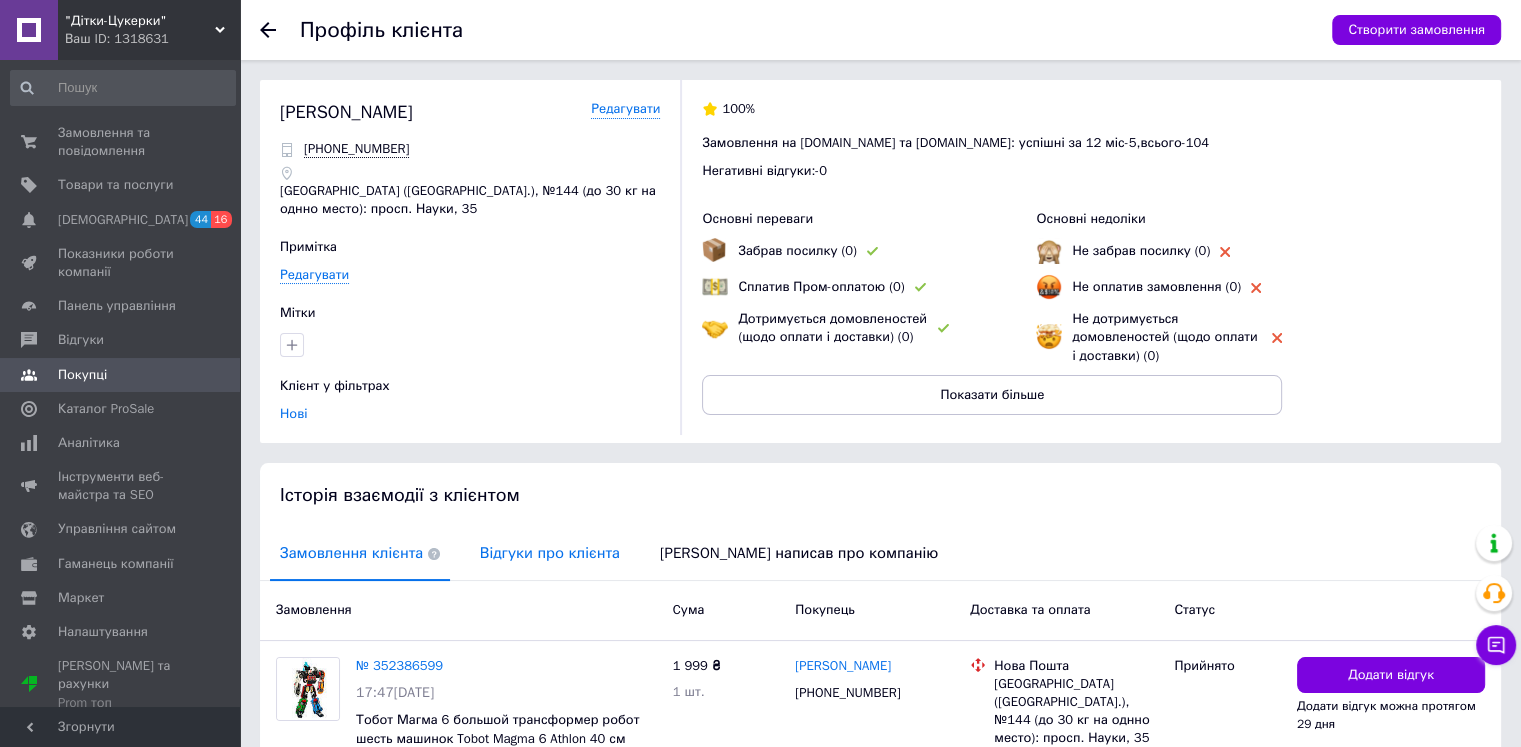click on "Відгуки про клієнта" at bounding box center (550, 553) 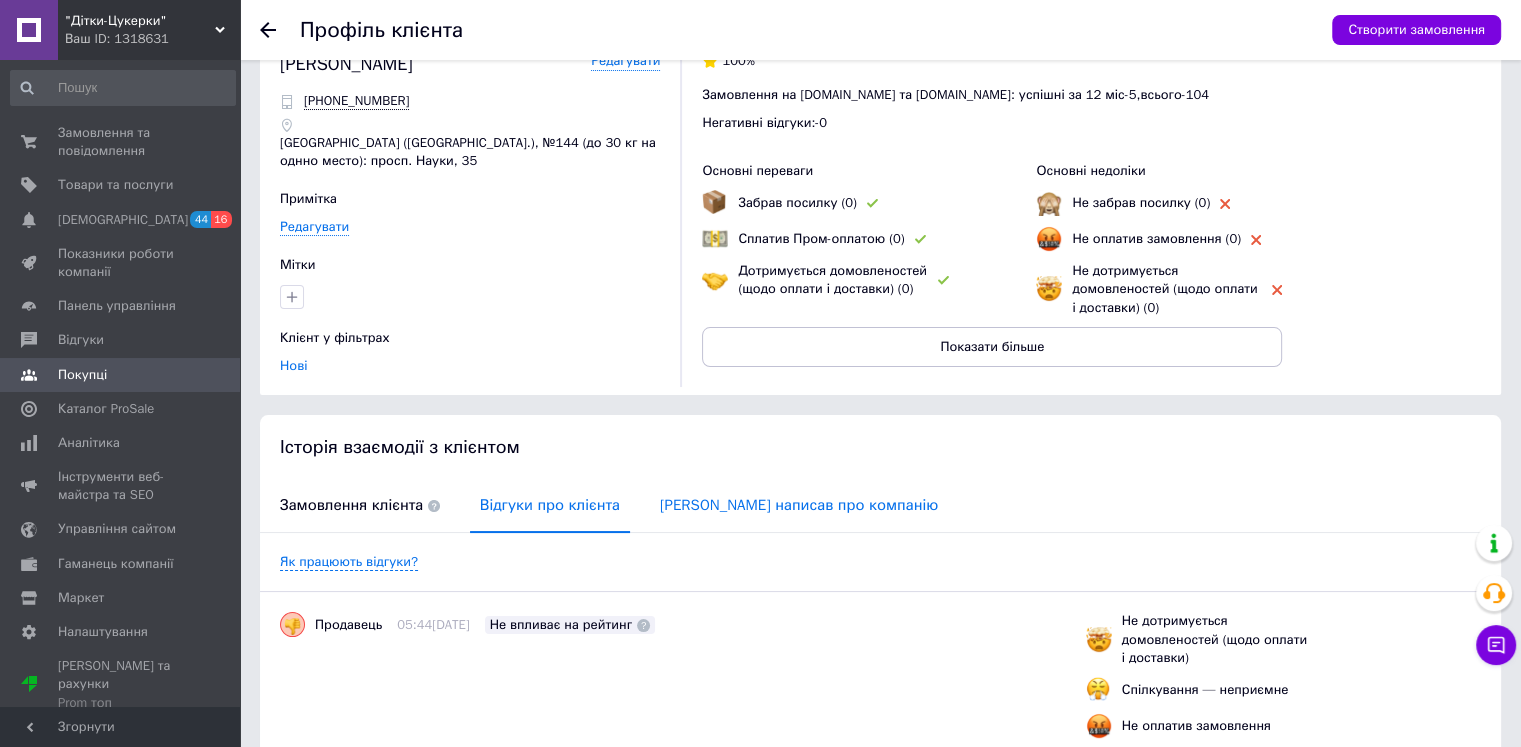 scroll, scrollTop: 300, scrollLeft: 0, axis: vertical 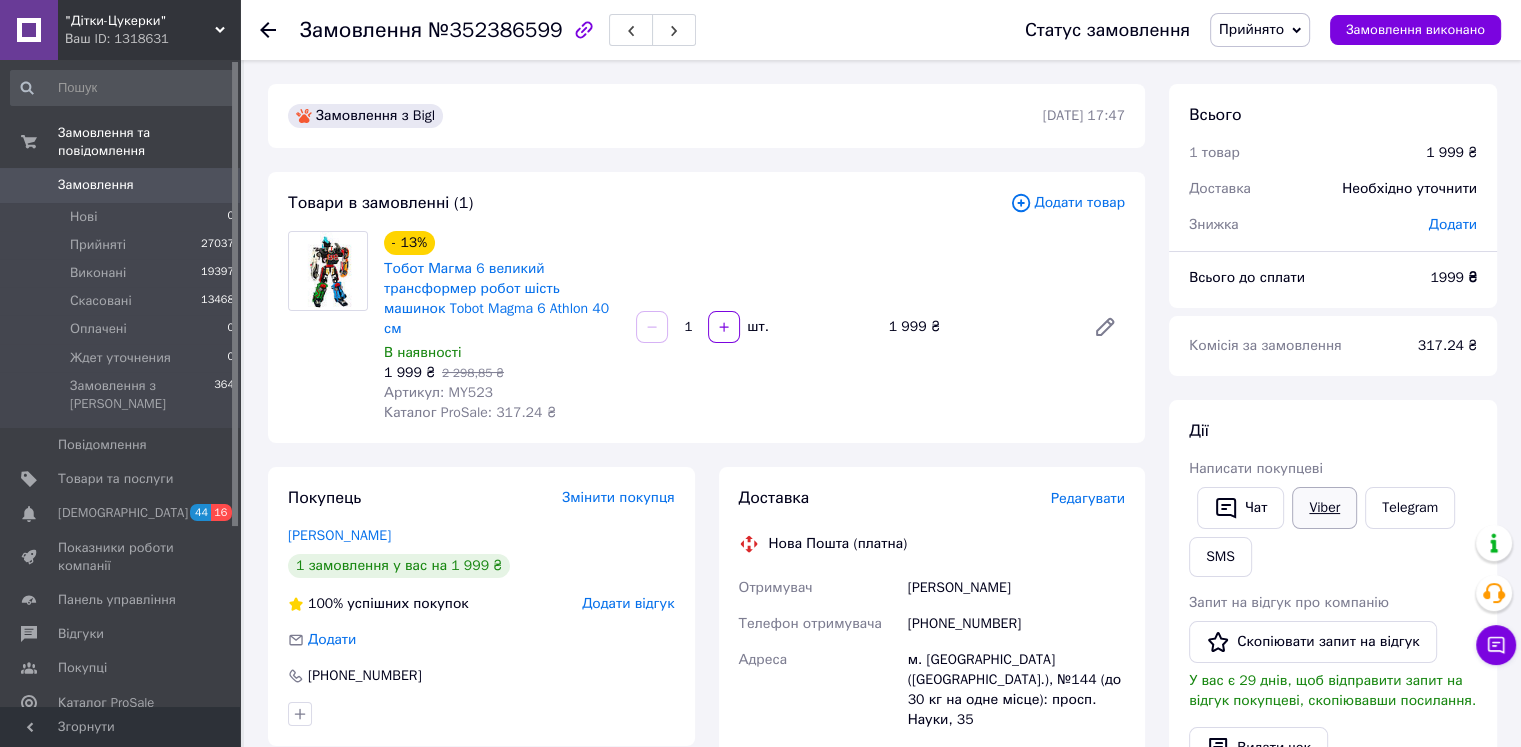 click on "Viber" at bounding box center (1324, 508) 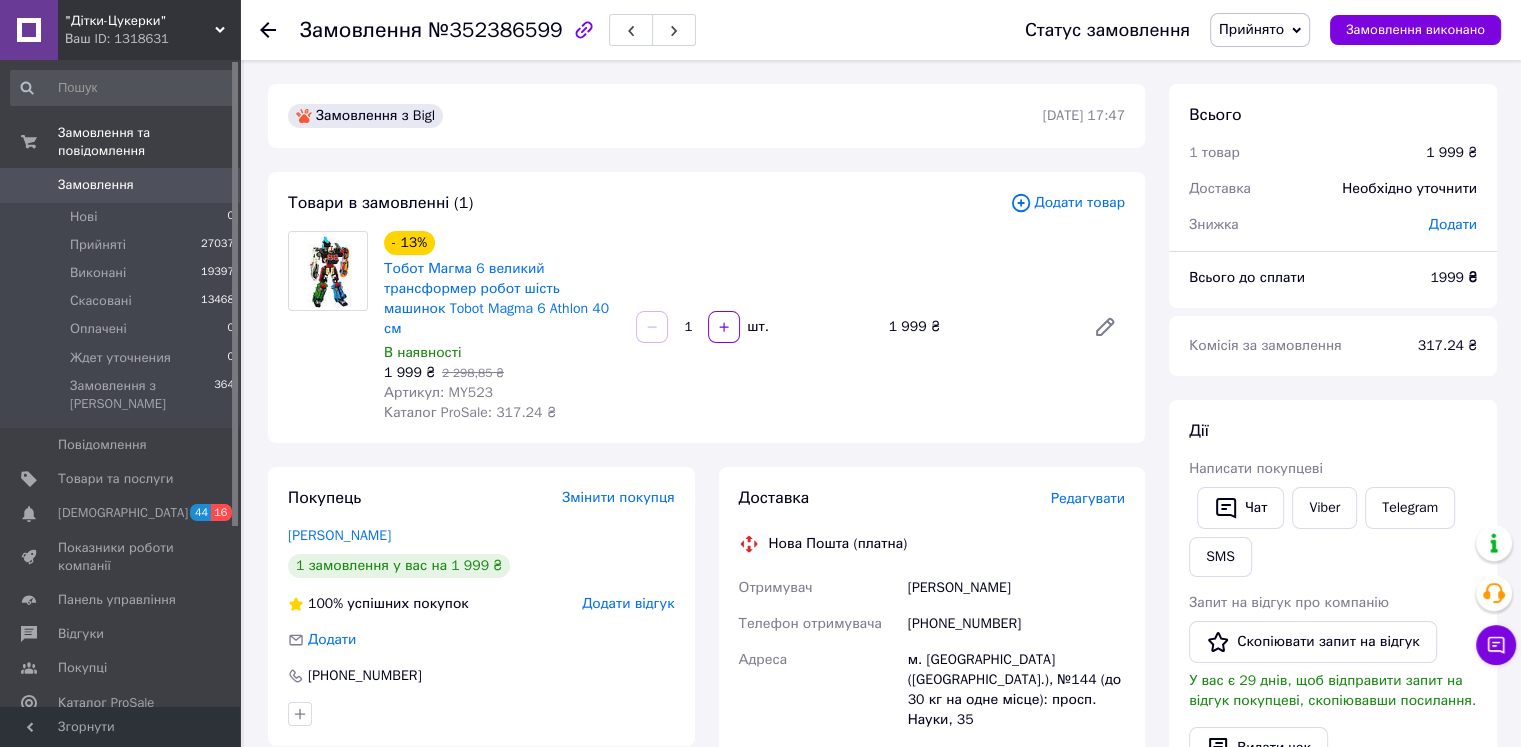 click on "Всього 1 товар 1 999 ₴ Доставка Необхідно уточнити Знижка Додати" at bounding box center [1333, 159] 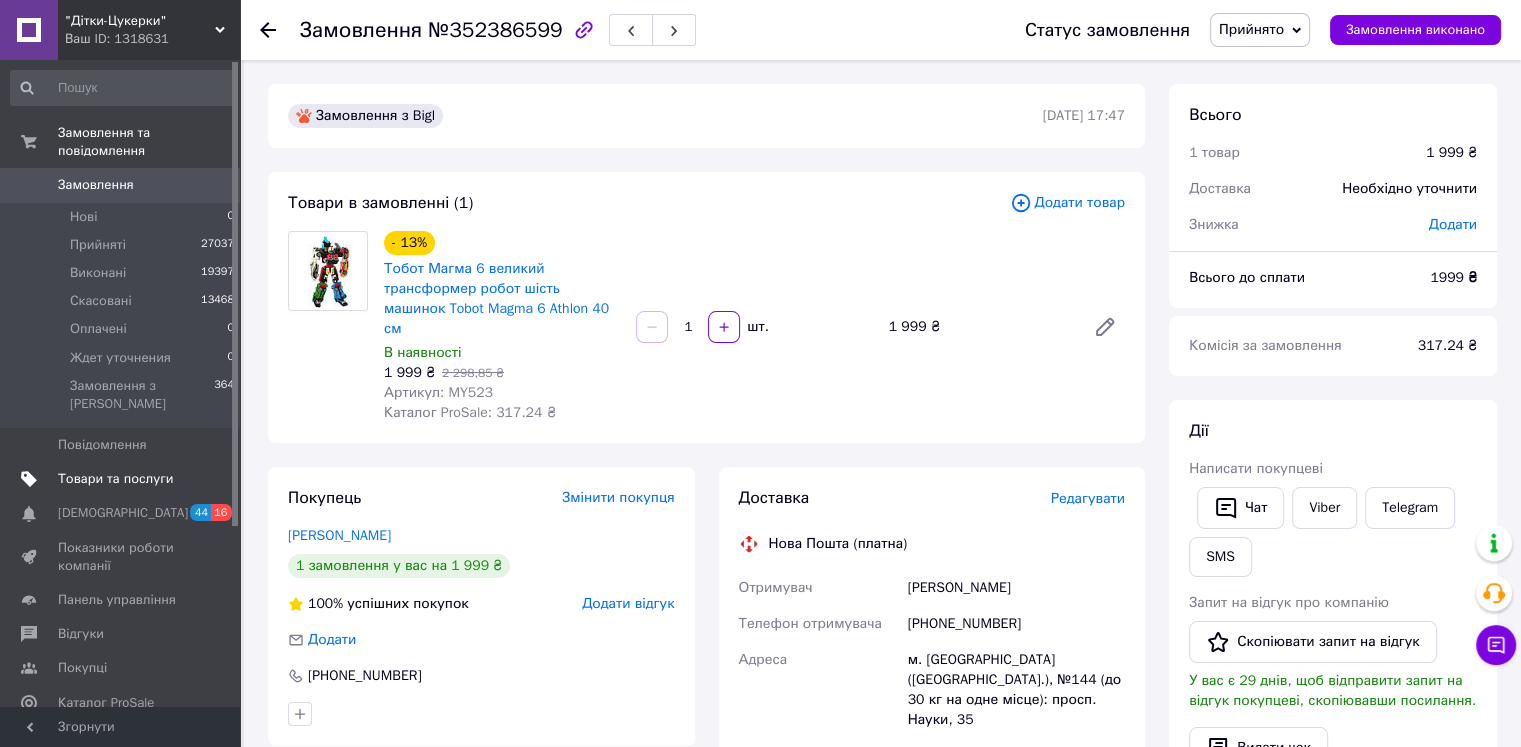 click on "Товари та послуги" at bounding box center [115, 479] 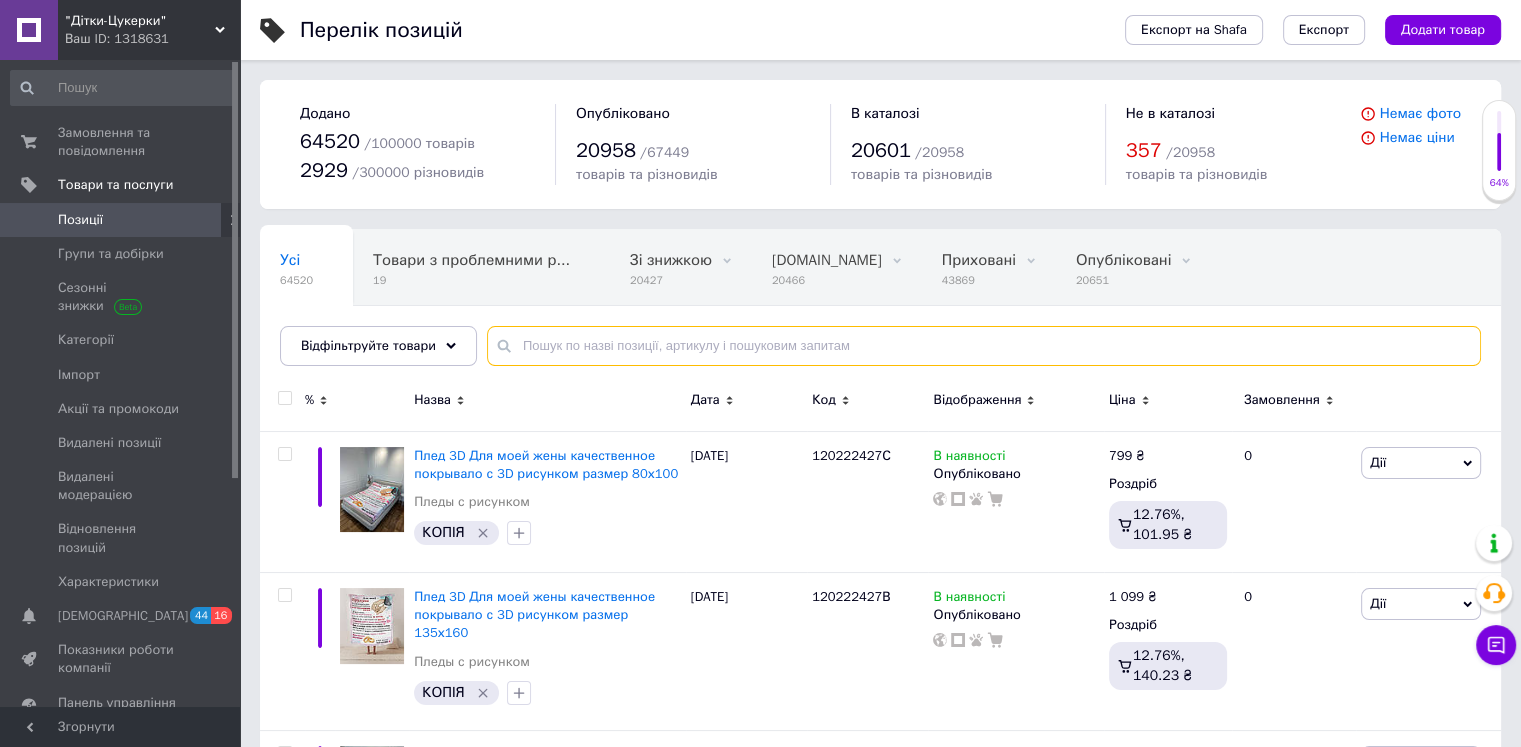 click at bounding box center [984, 346] 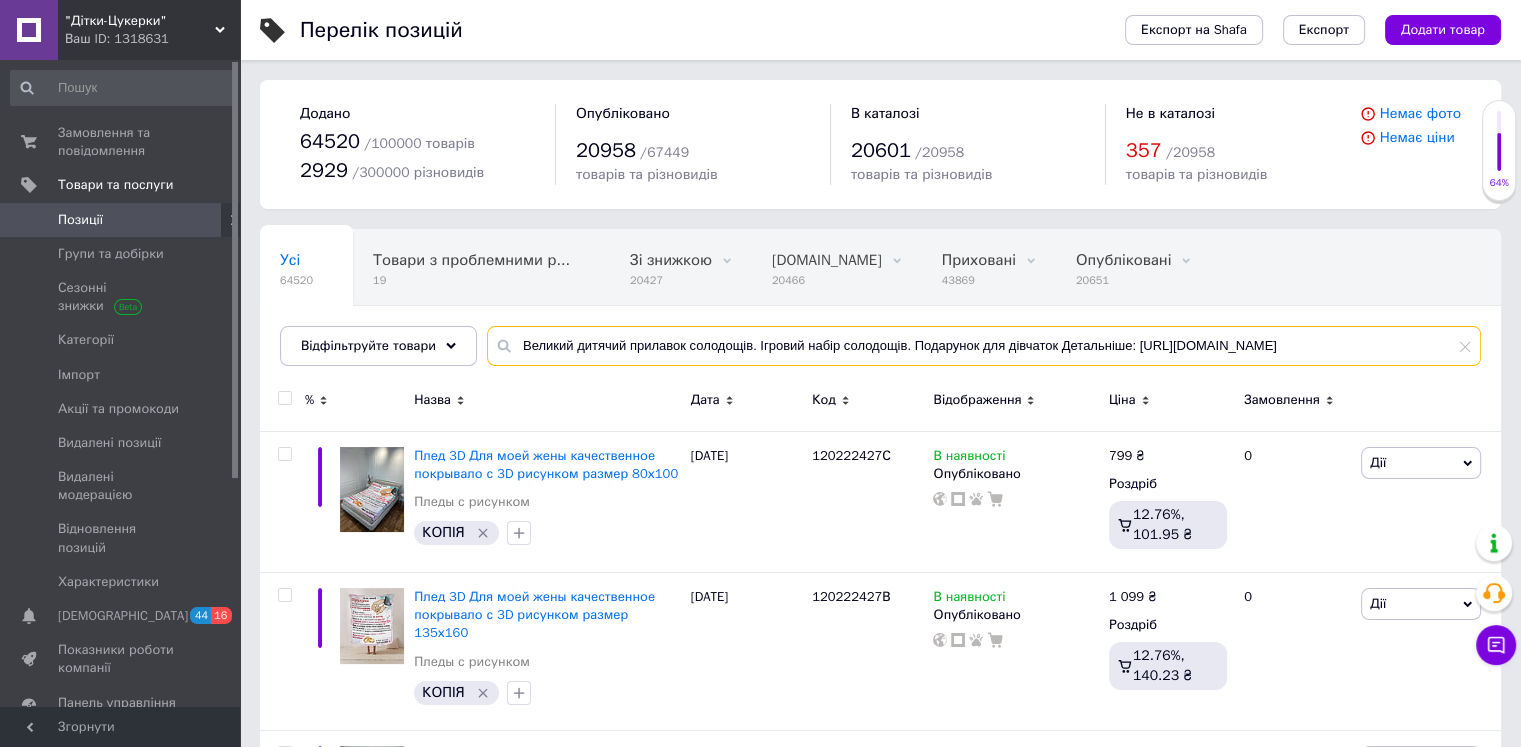 scroll, scrollTop: 0, scrollLeft: 55, axis: horizontal 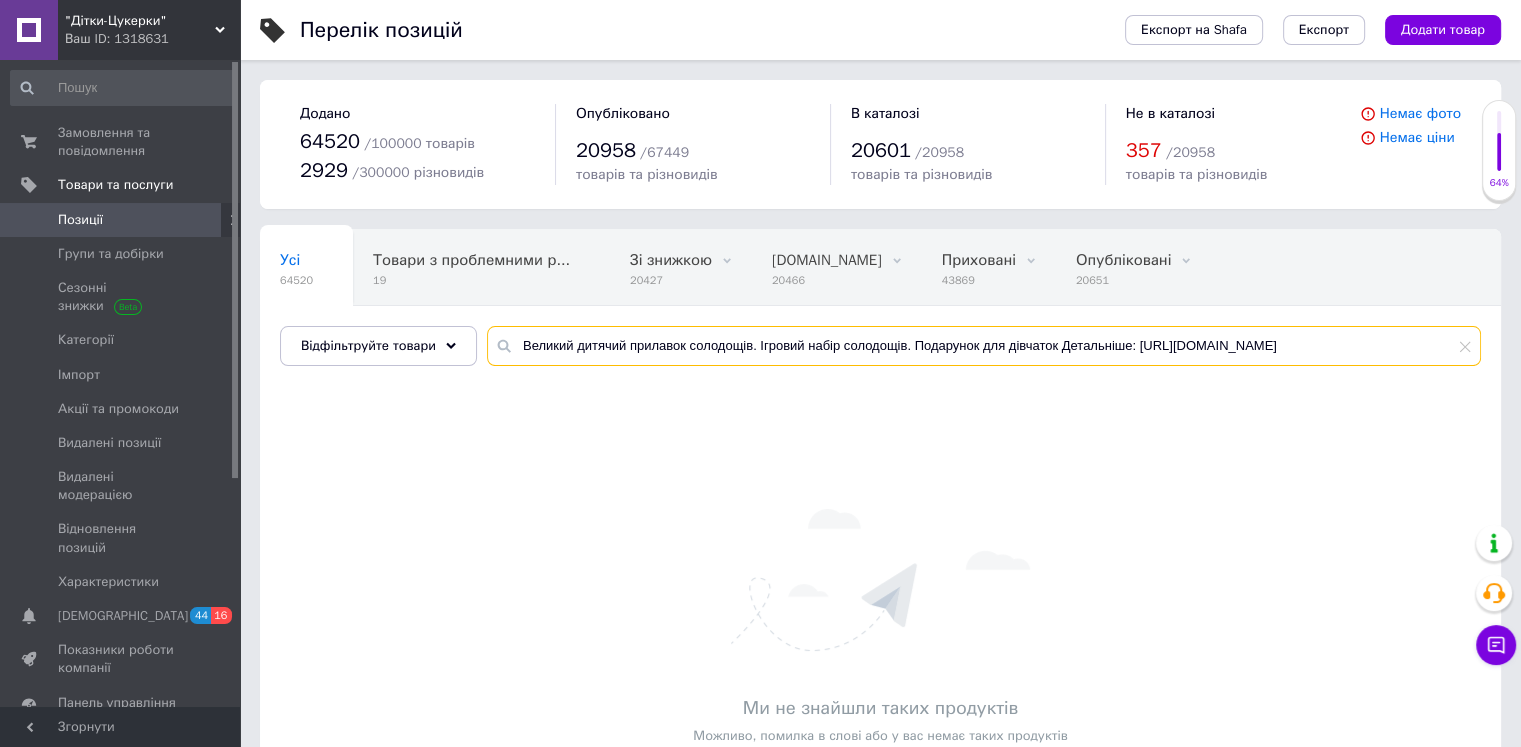 drag, startPoint x: 995, startPoint y: 347, endPoint x: 1535, endPoint y: 333, distance: 540.18146 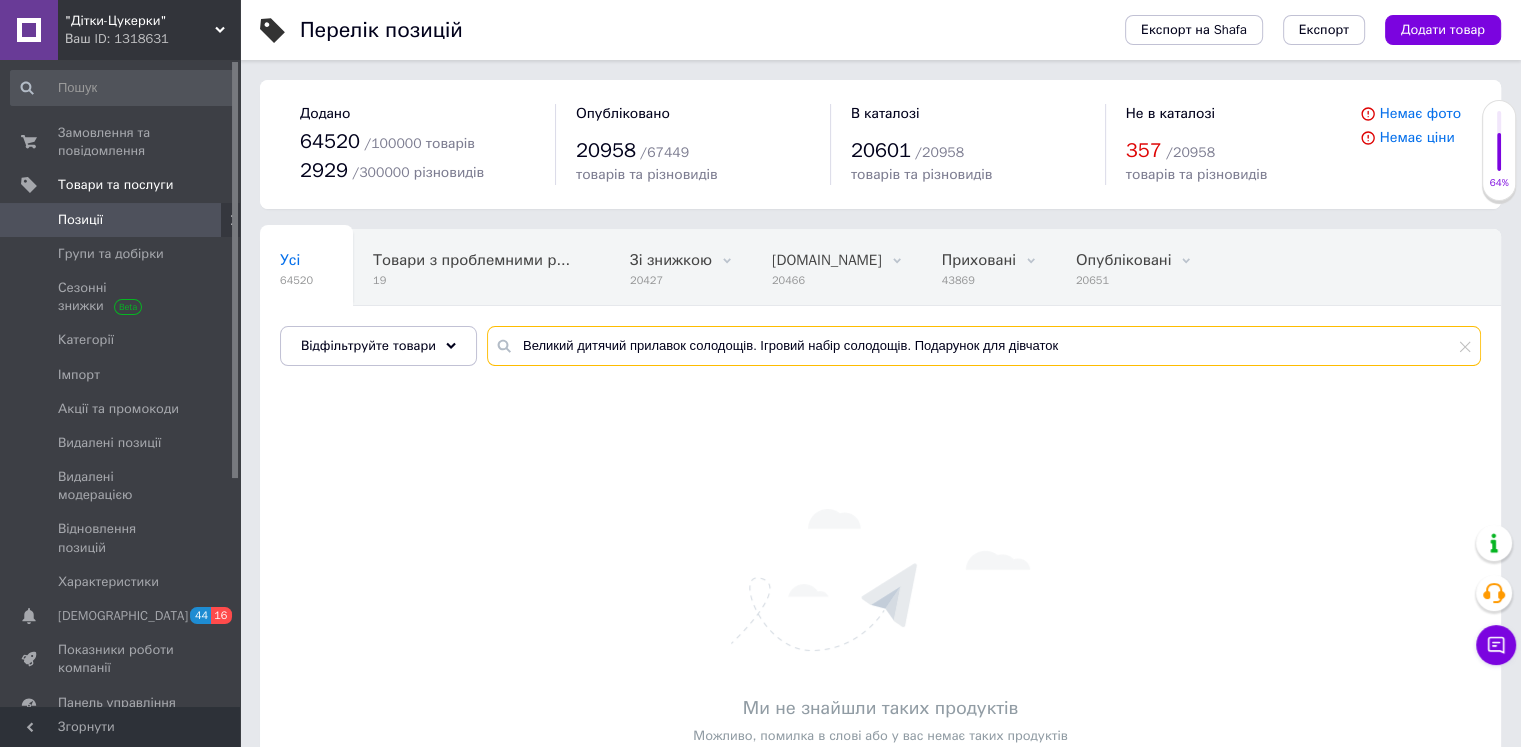 scroll, scrollTop: 0, scrollLeft: 0, axis: both 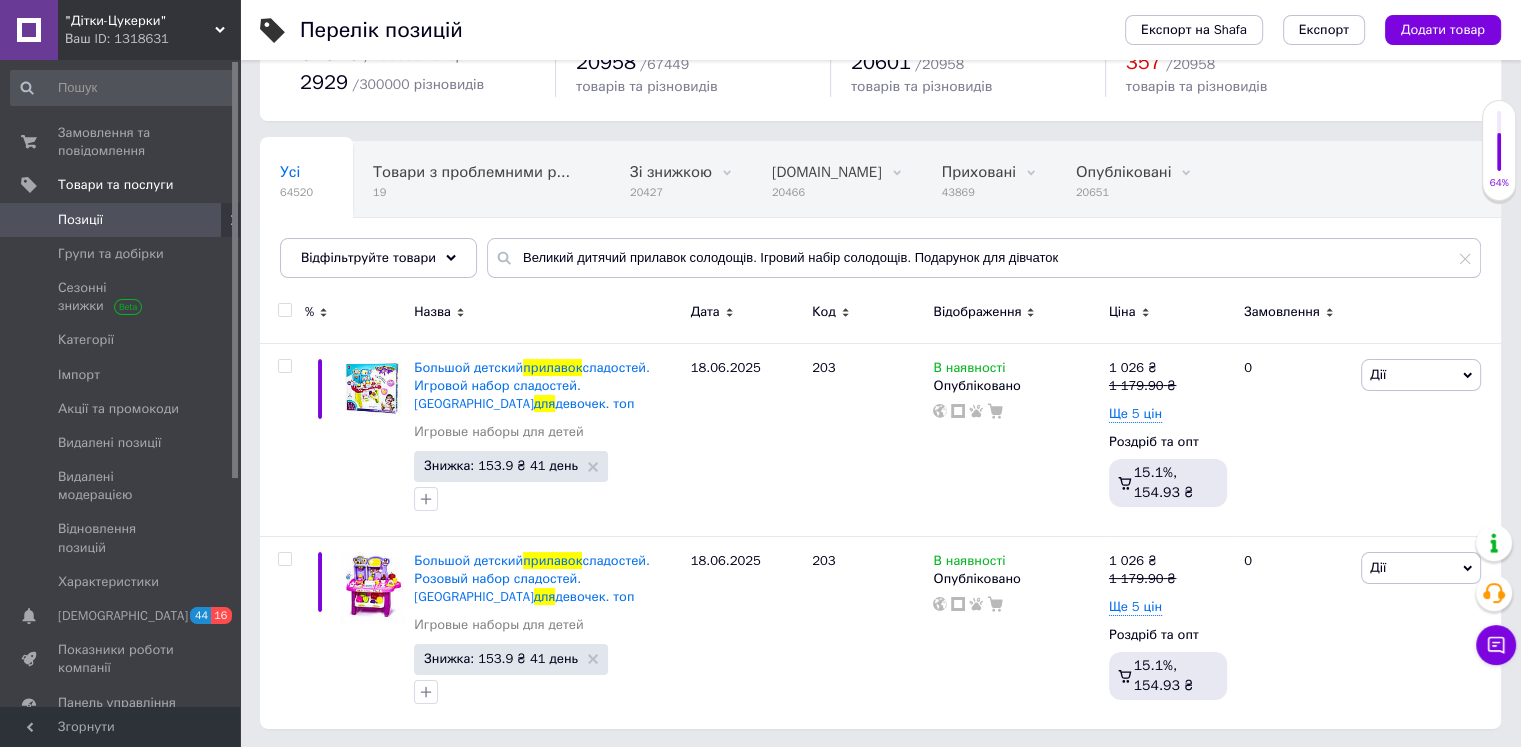 click on "Позиції" at bounding box center (121, 220) 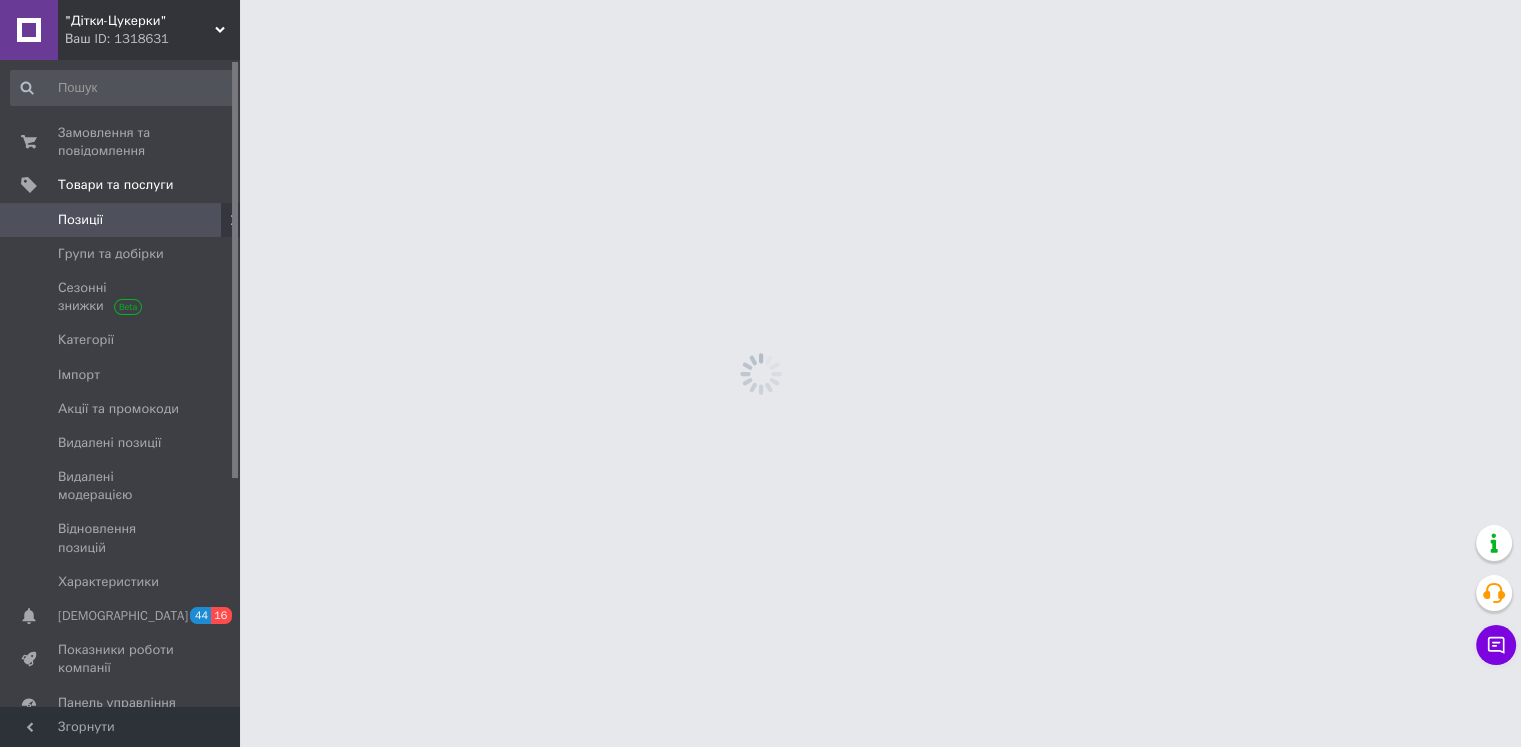 scroll, scrollTop: 0, scrollLeft: 0, axis: both 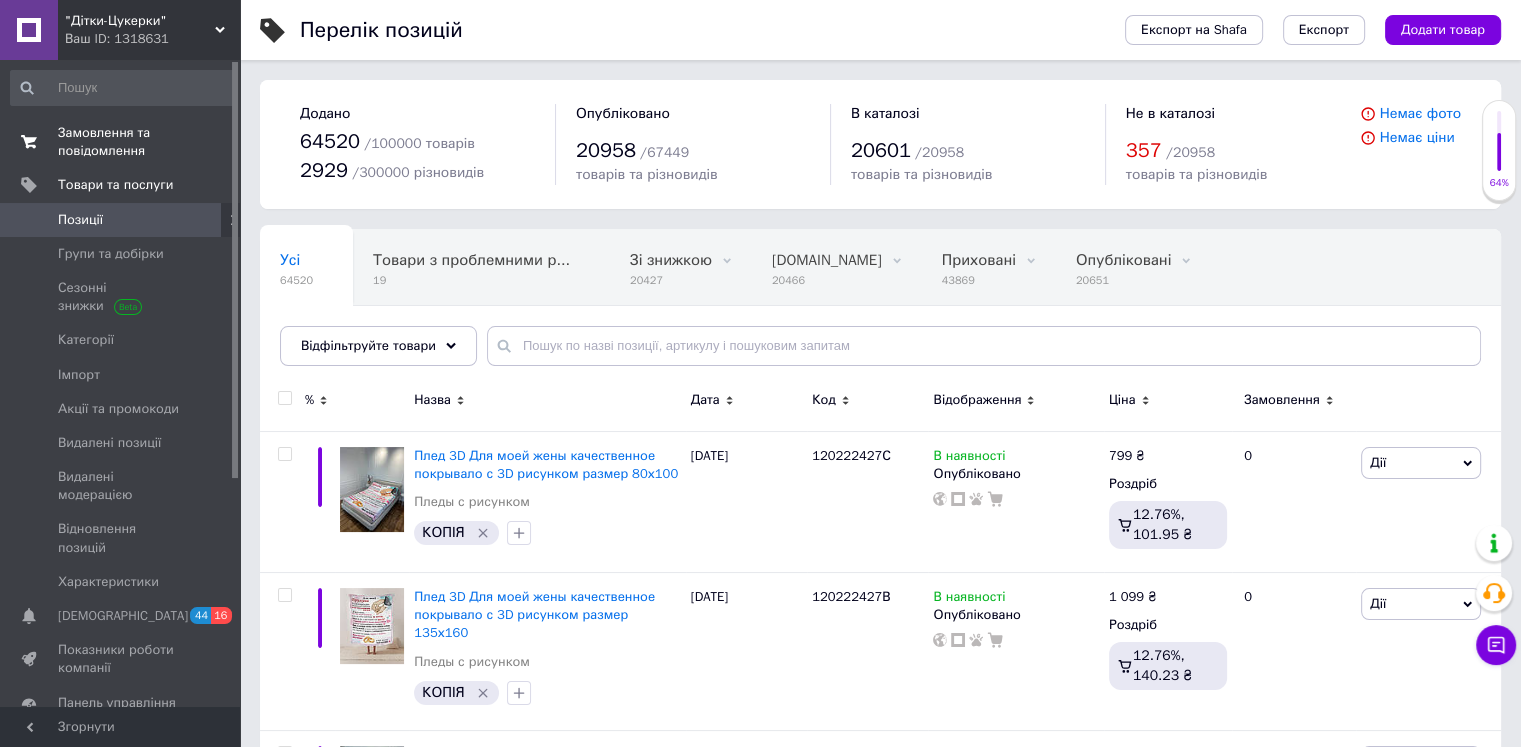 click on "Замовлення та повідомлення" at bounding box center (121, 142) 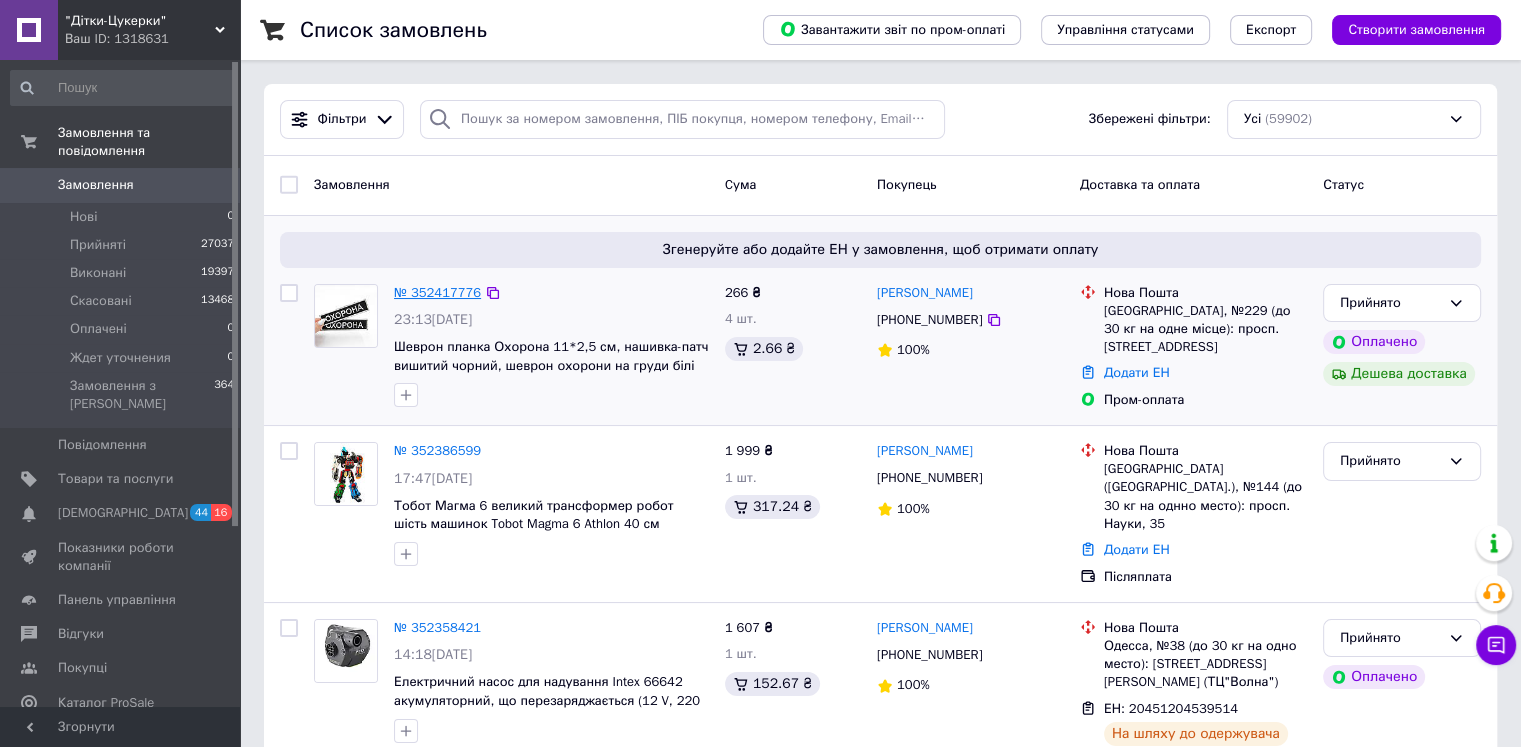 click on "№ 352417776" at bounding box center [437, 292] 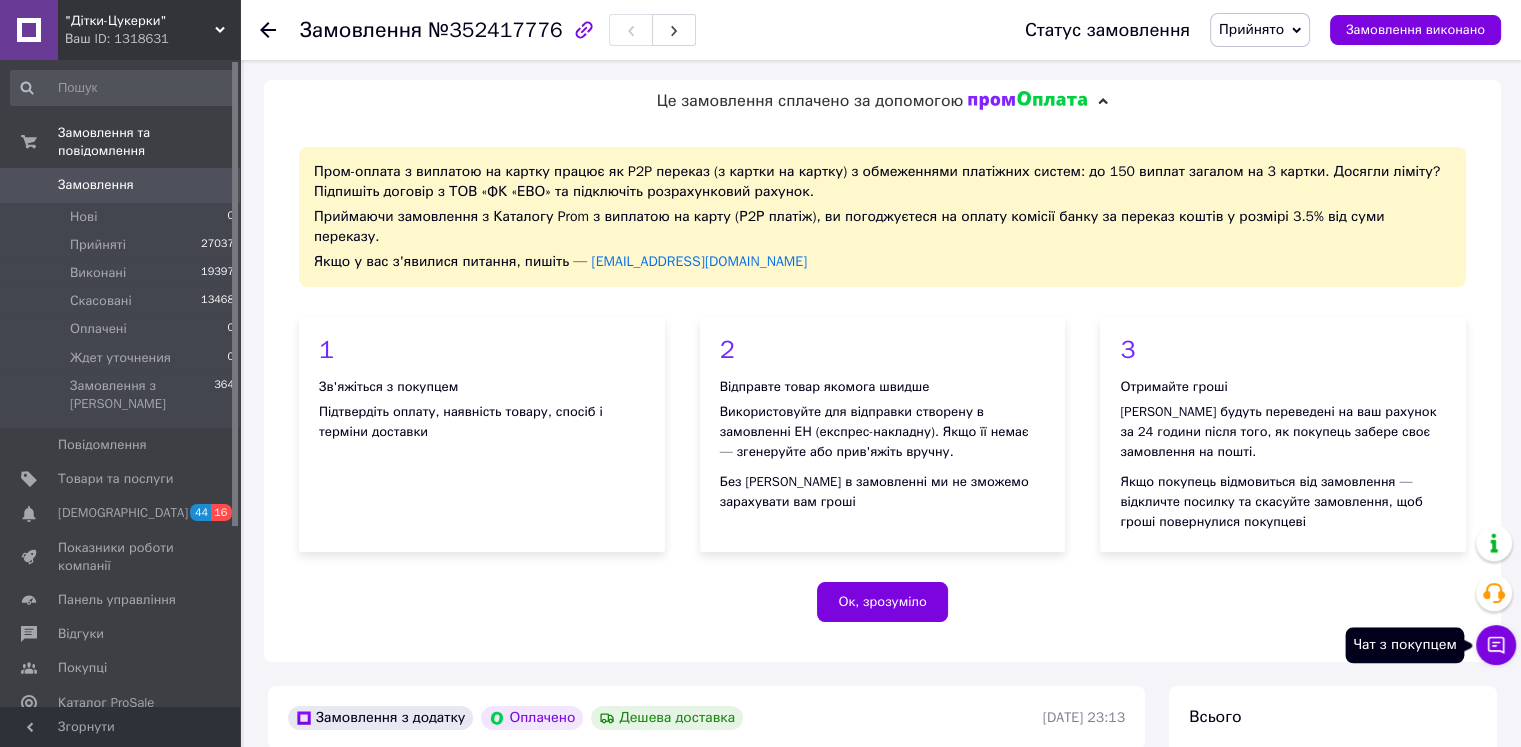 click on "Чат з покупцем" at bounding box center (1496, 645) 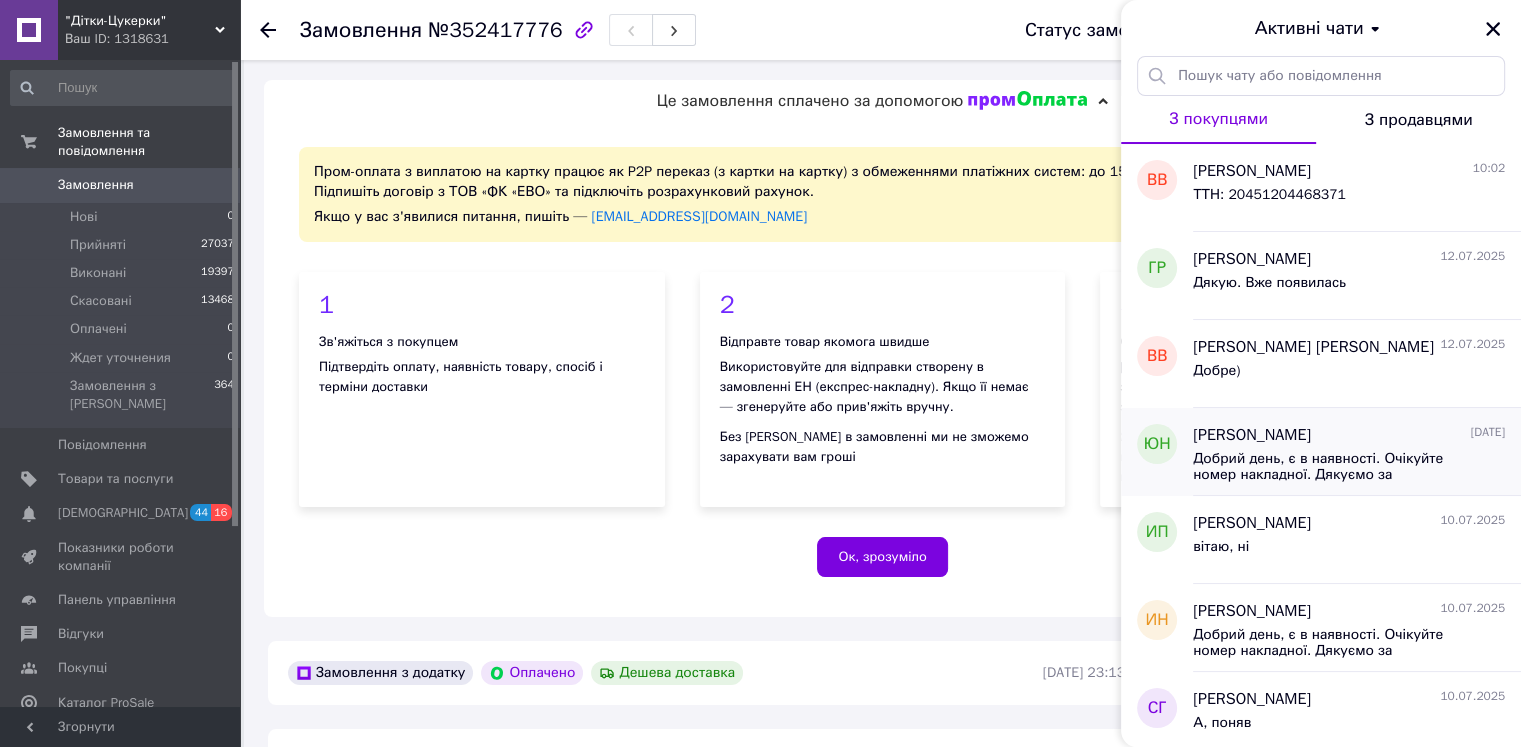 click on "Добрий день, є в наявності. Очікуйте номер накладної. Дякуємо за замовлення!" at bounding box center [1335, 467] 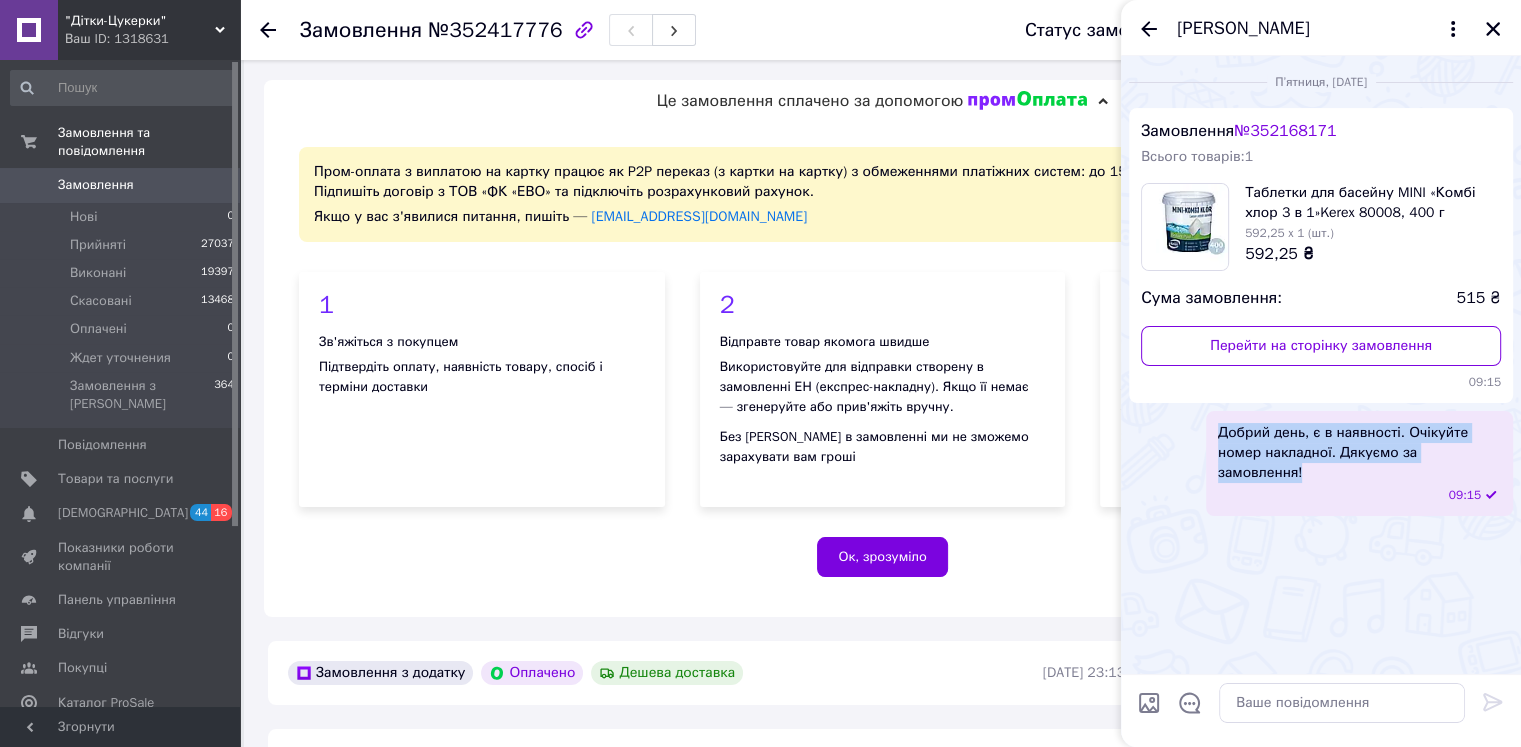 drag, startPoint x: 1494, startPoint y: 457, endPoint x: 1194, endPoint y: 425, distance: 301.70184 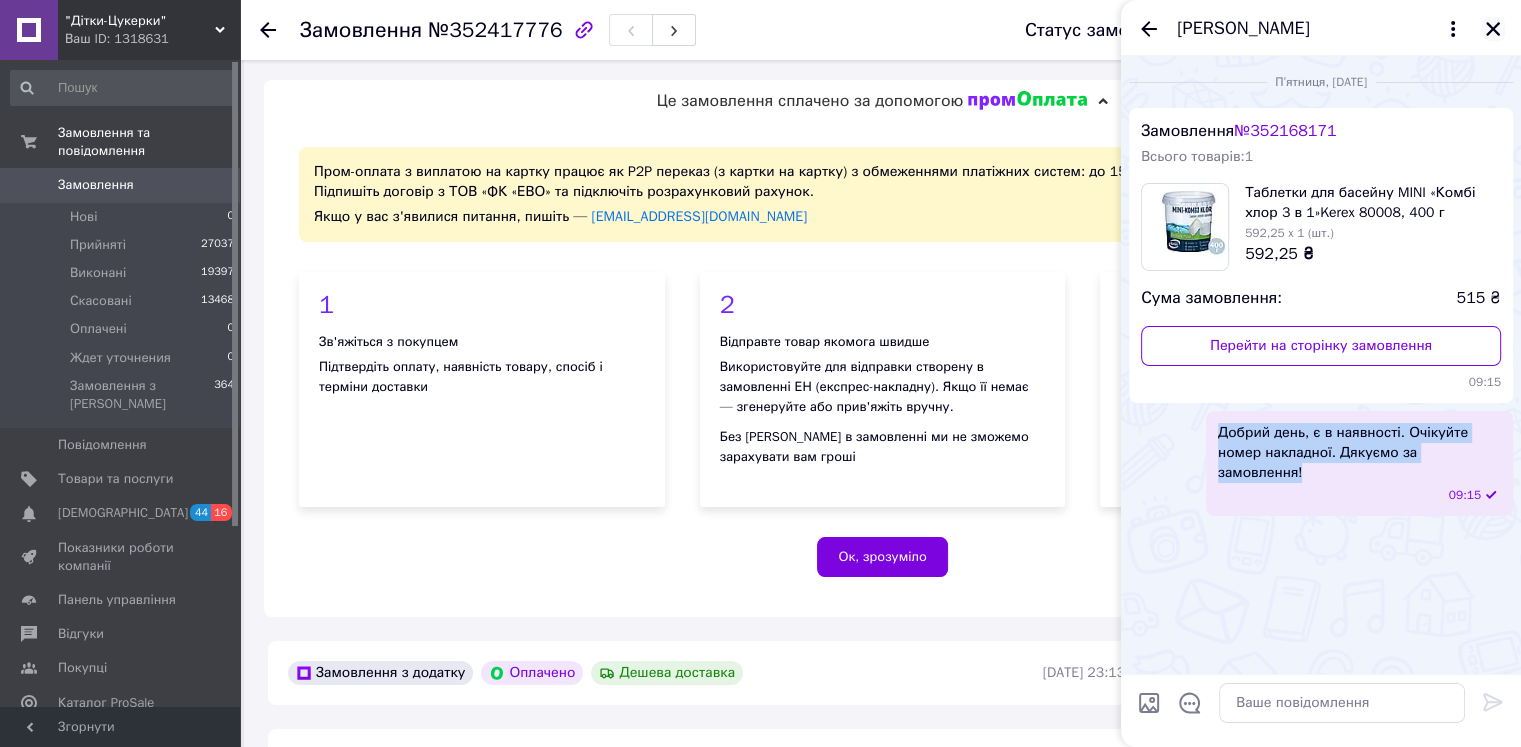 click 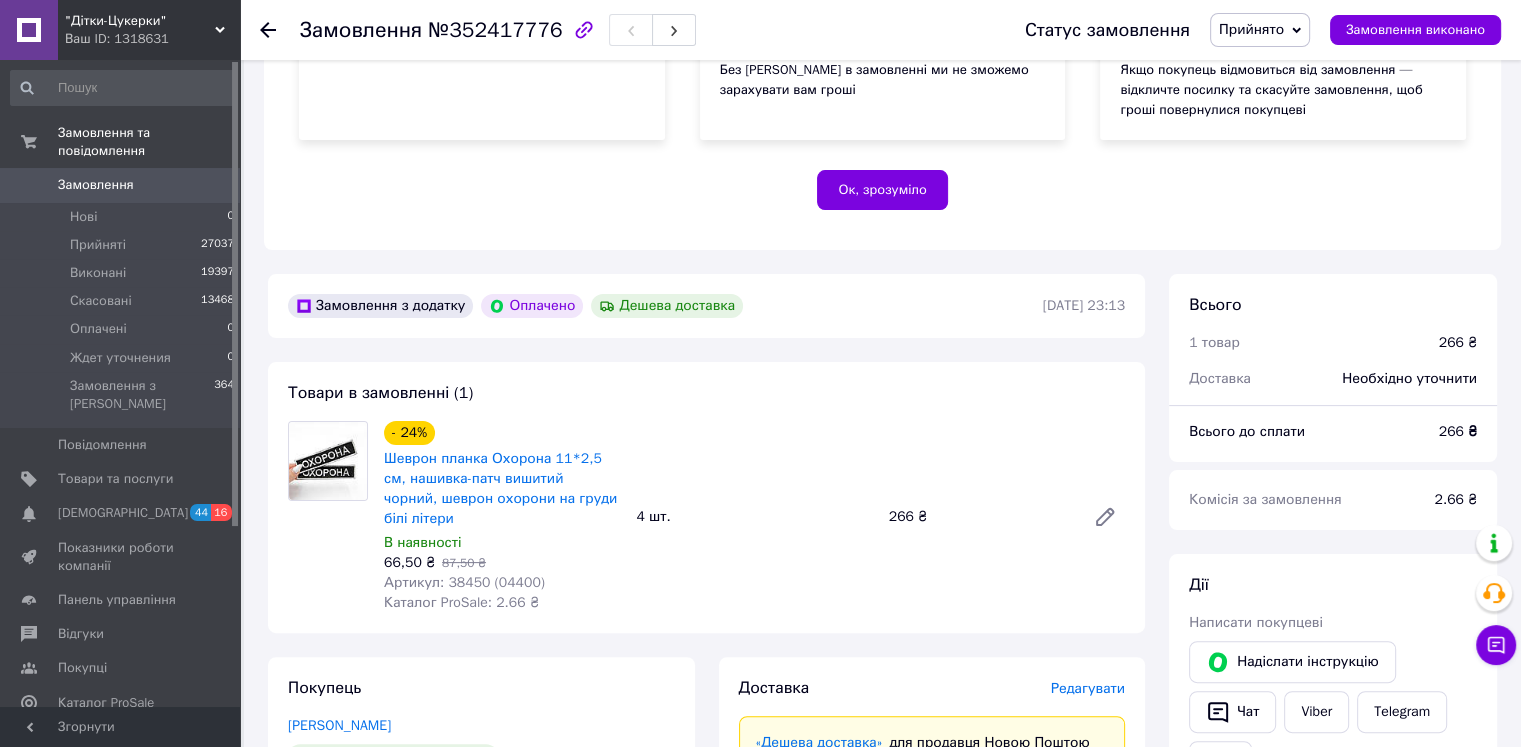 scroll, scrollTop: 500, scrollLeft: 0, axis: vertical 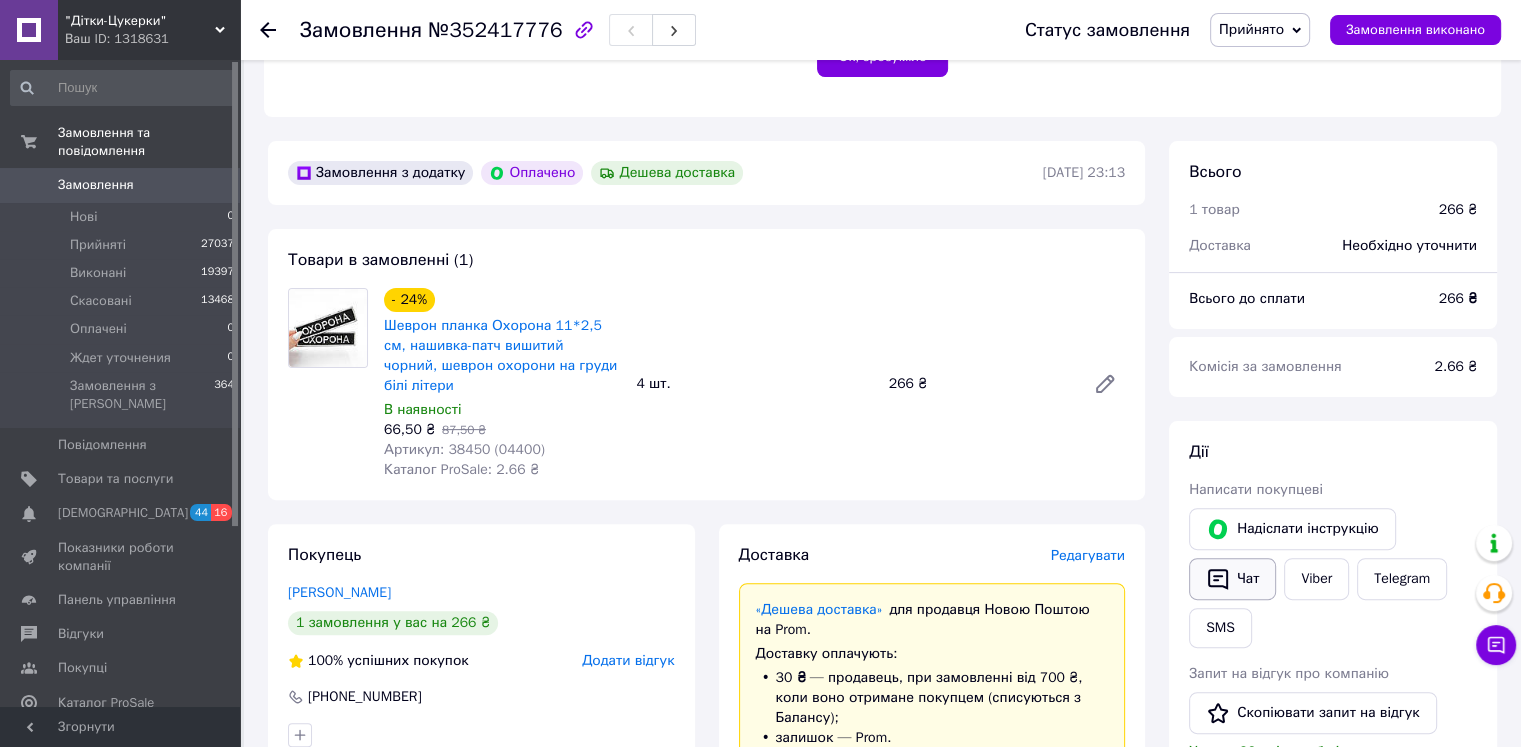 click on "Чат" at bounding box center (1232, 579) 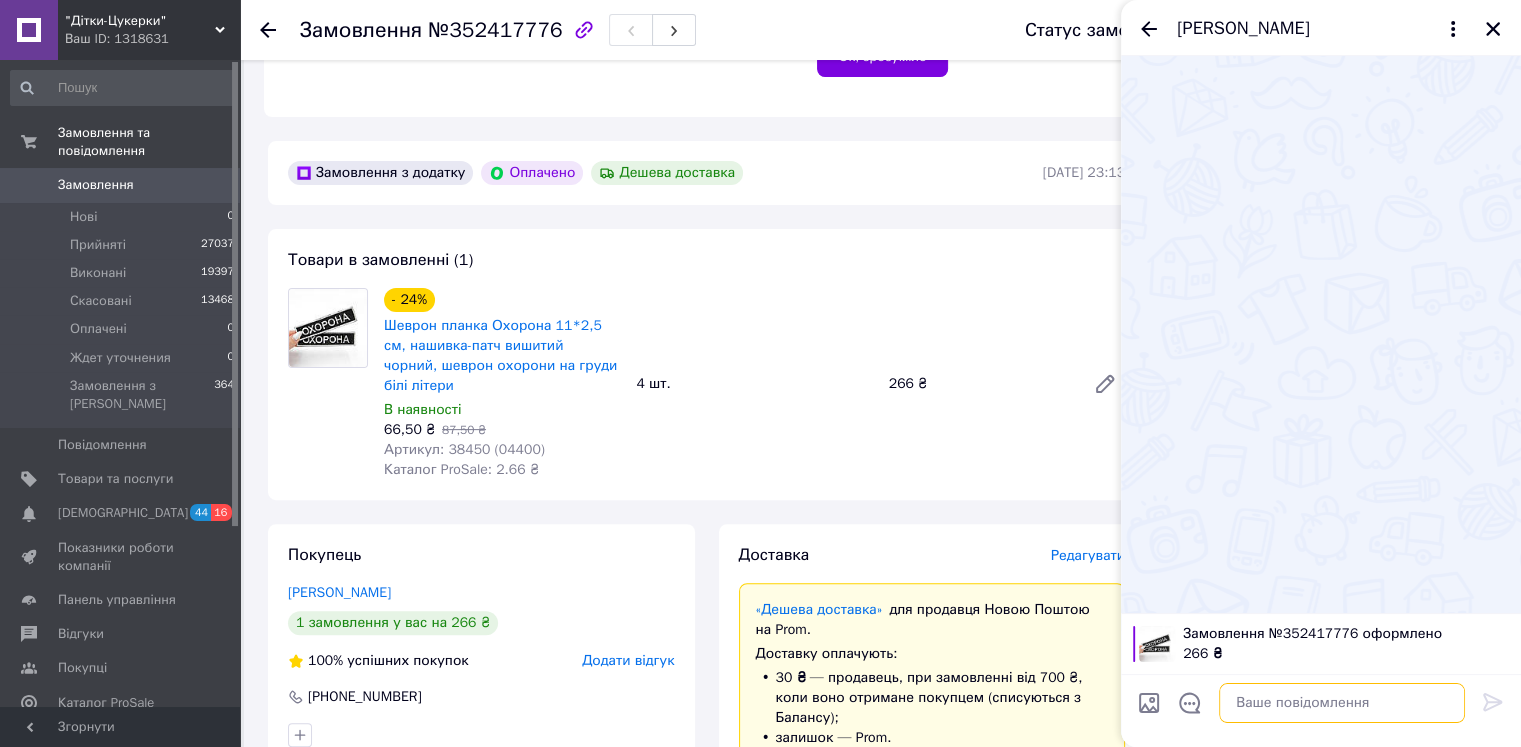 click at bounding box center [1342, 703] 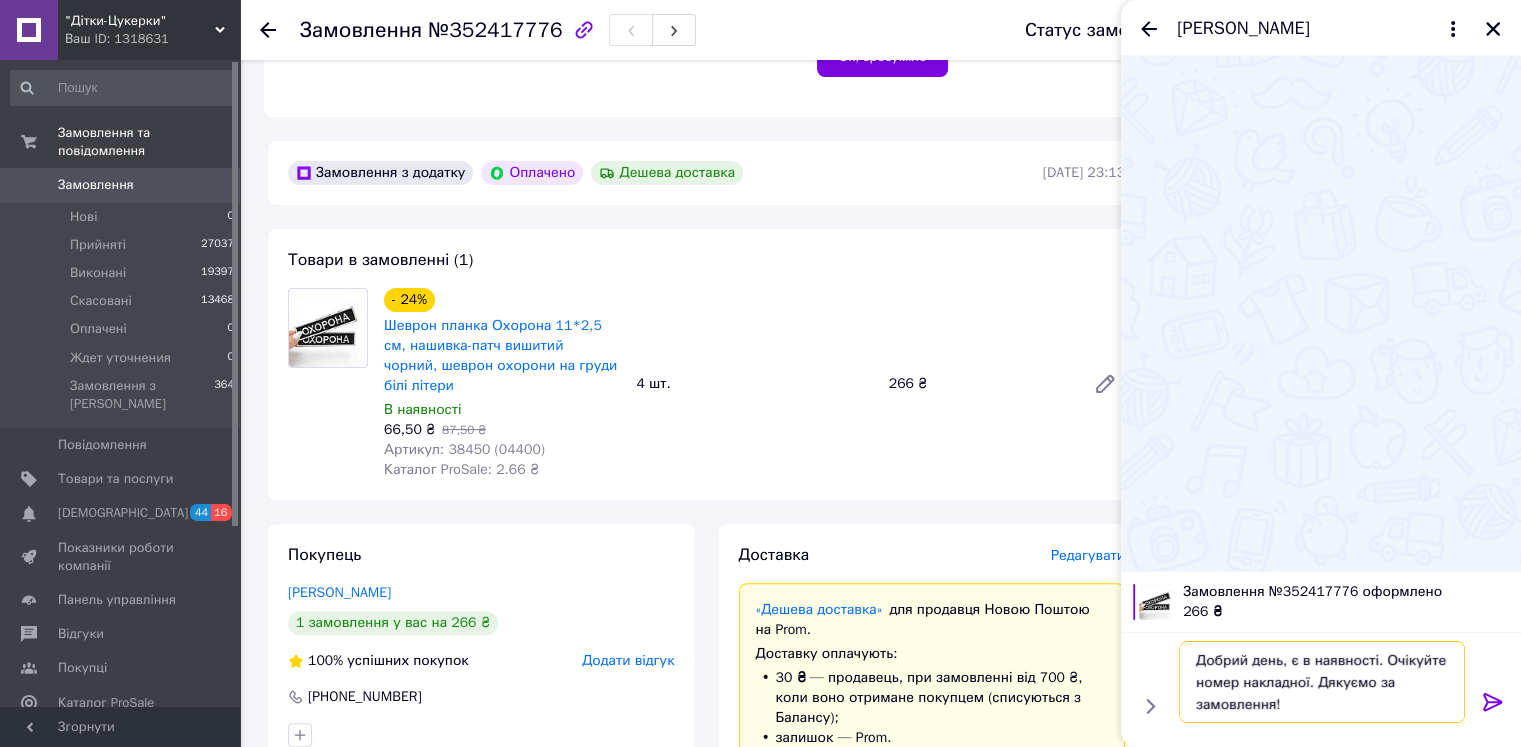 type 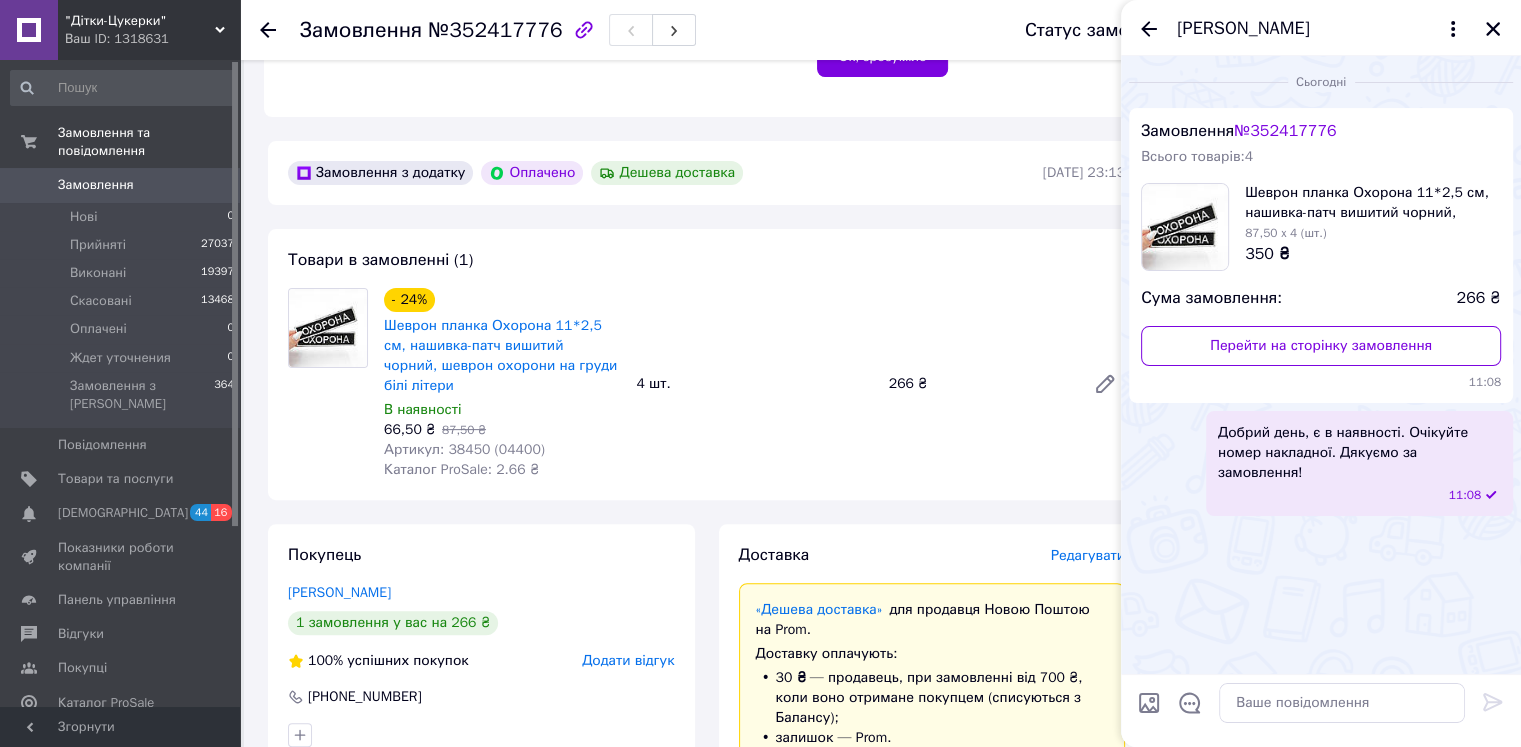 drag, startPoint x: 1492, startPoint y: 25, endPoint x: 1450, endPoint y: 27, distance: 42.047592 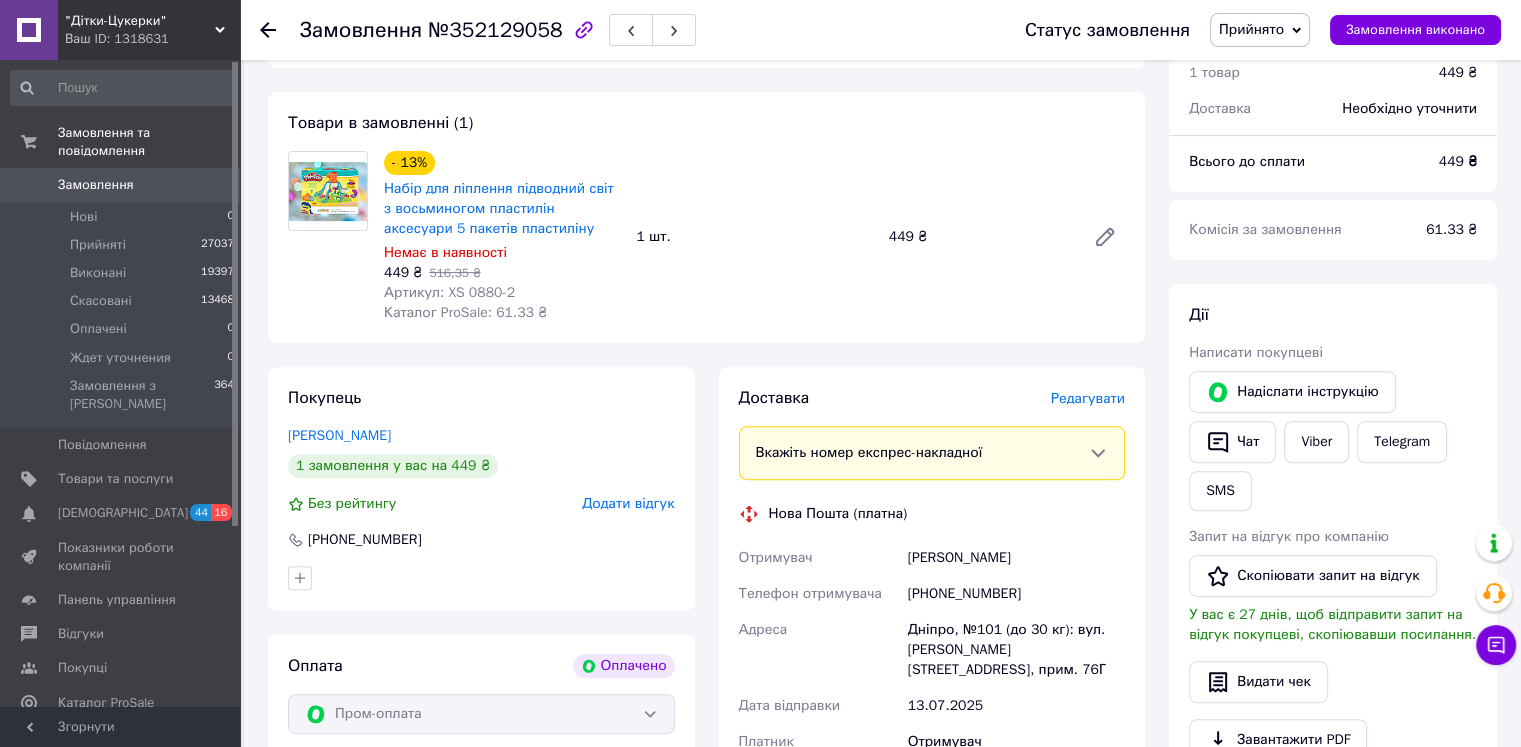 scroll, scrollTop: 800, scrollLeft: 0, axis: vertical 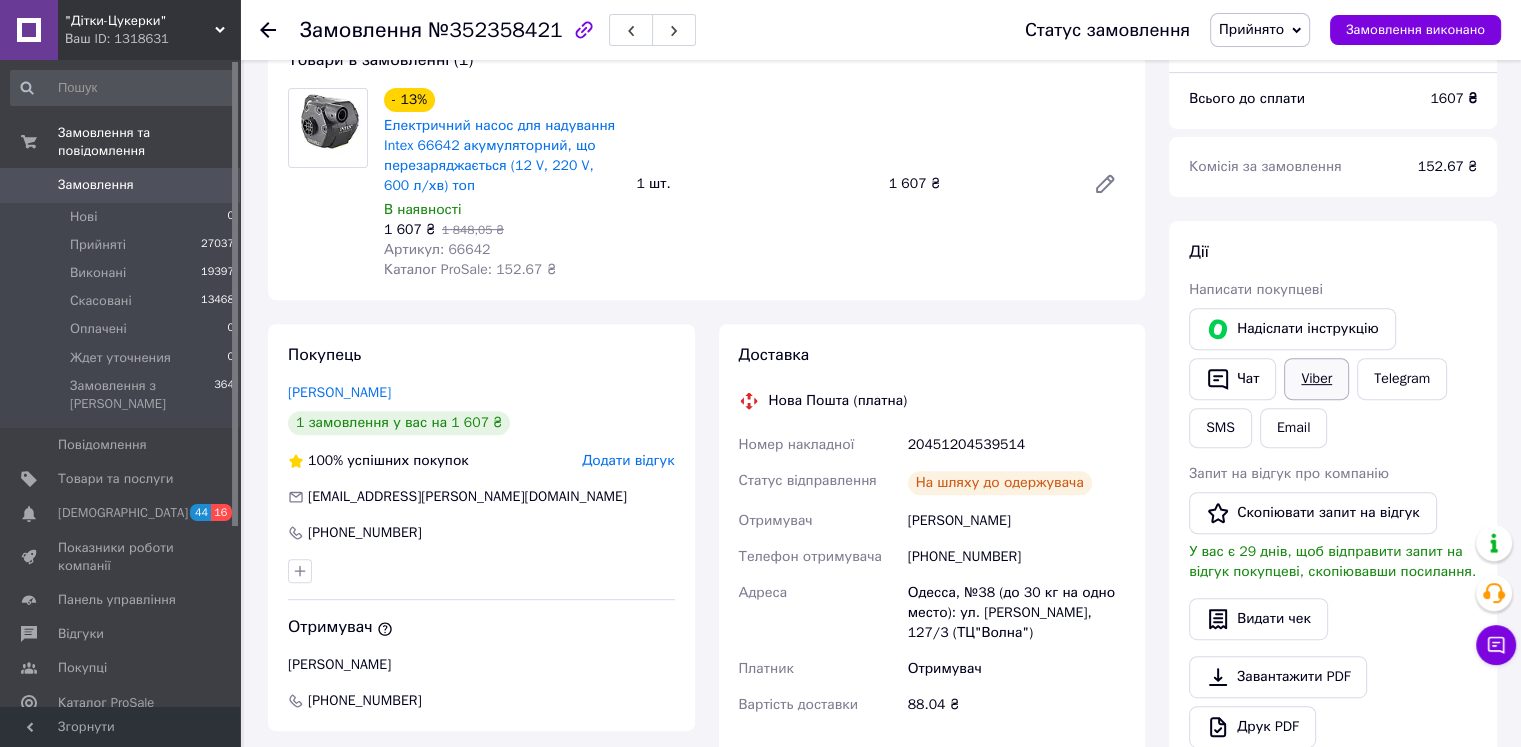 click on "Viber" at bounding box center [1316, 379] 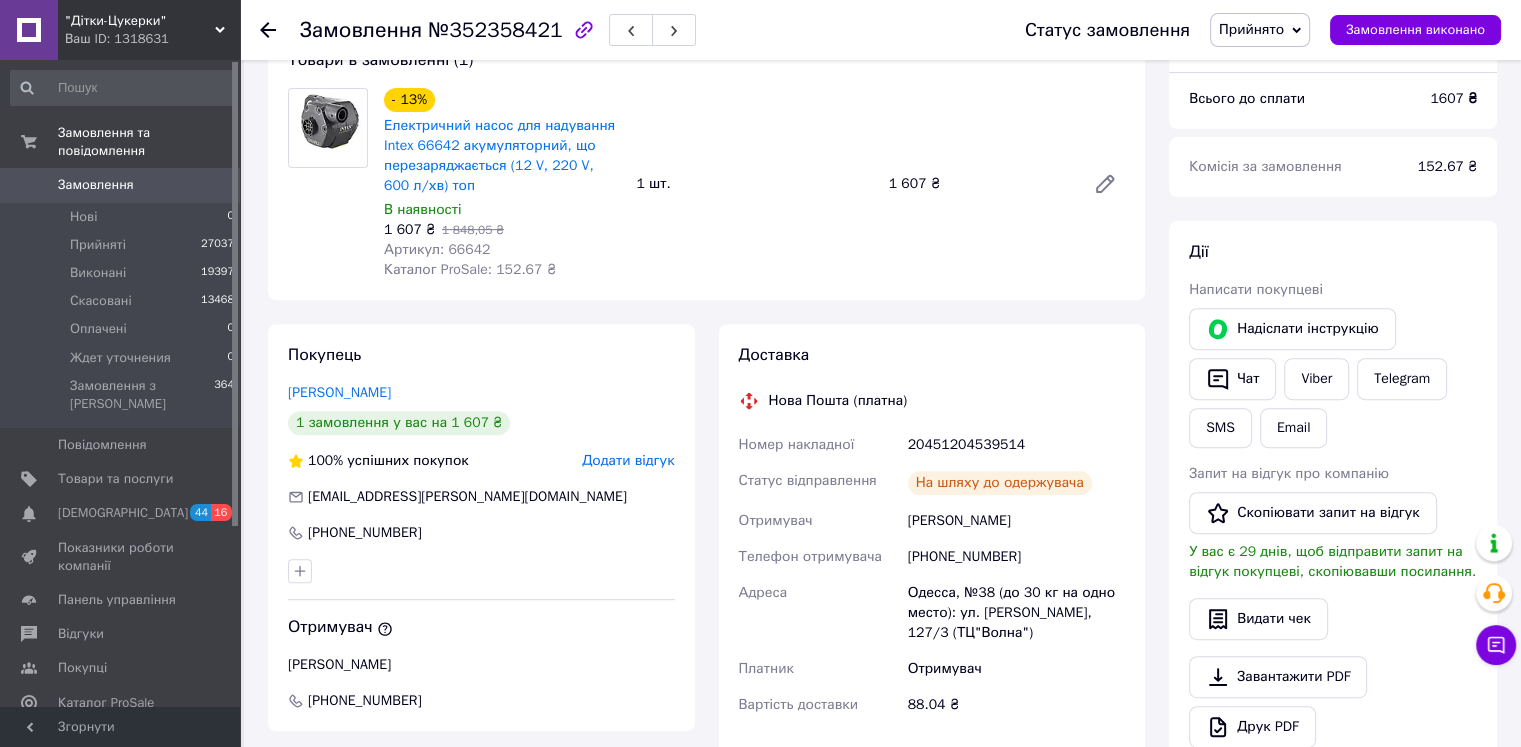 click on "Прийнято" at bounding box center (1251, 29) 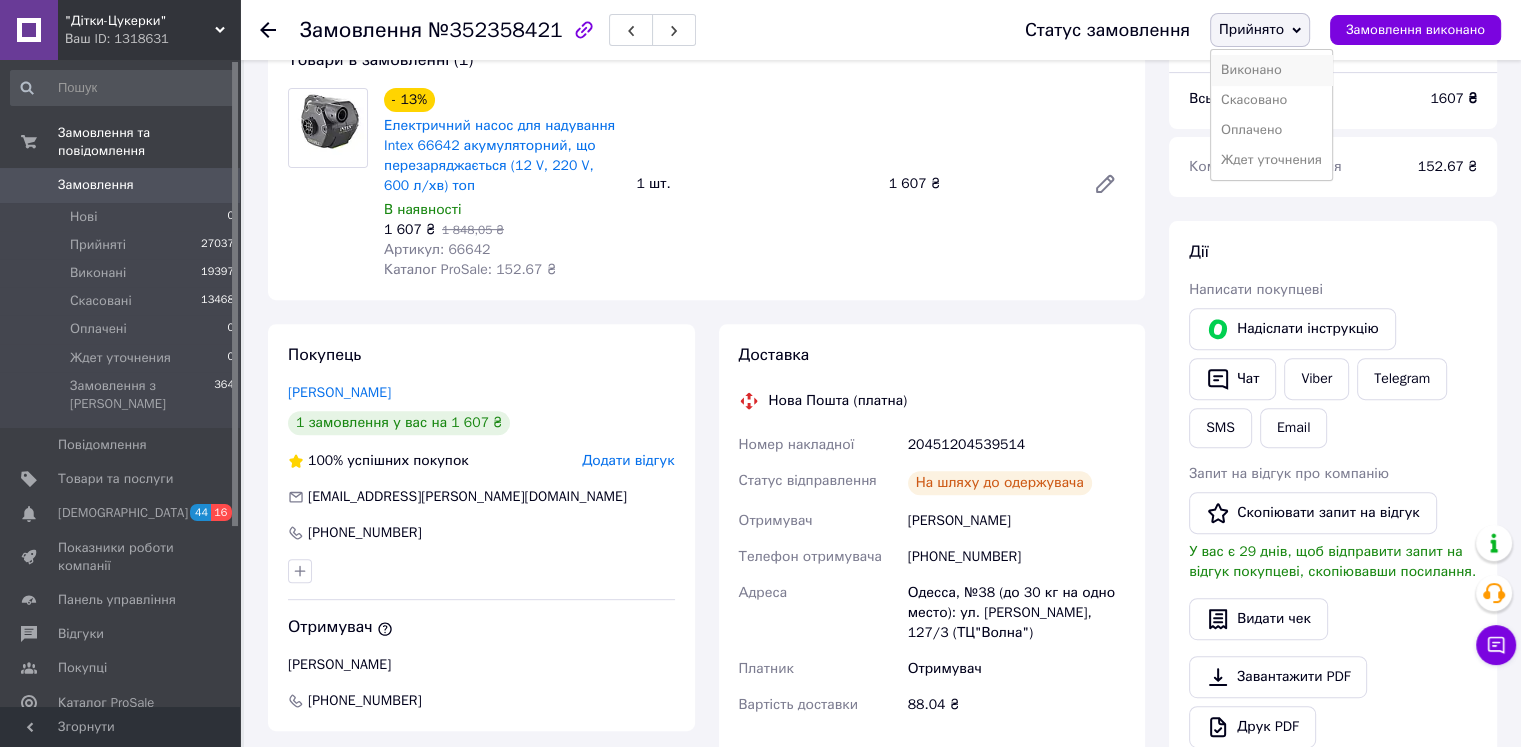 click on "Виконано" at bounding box center [1271, 70] 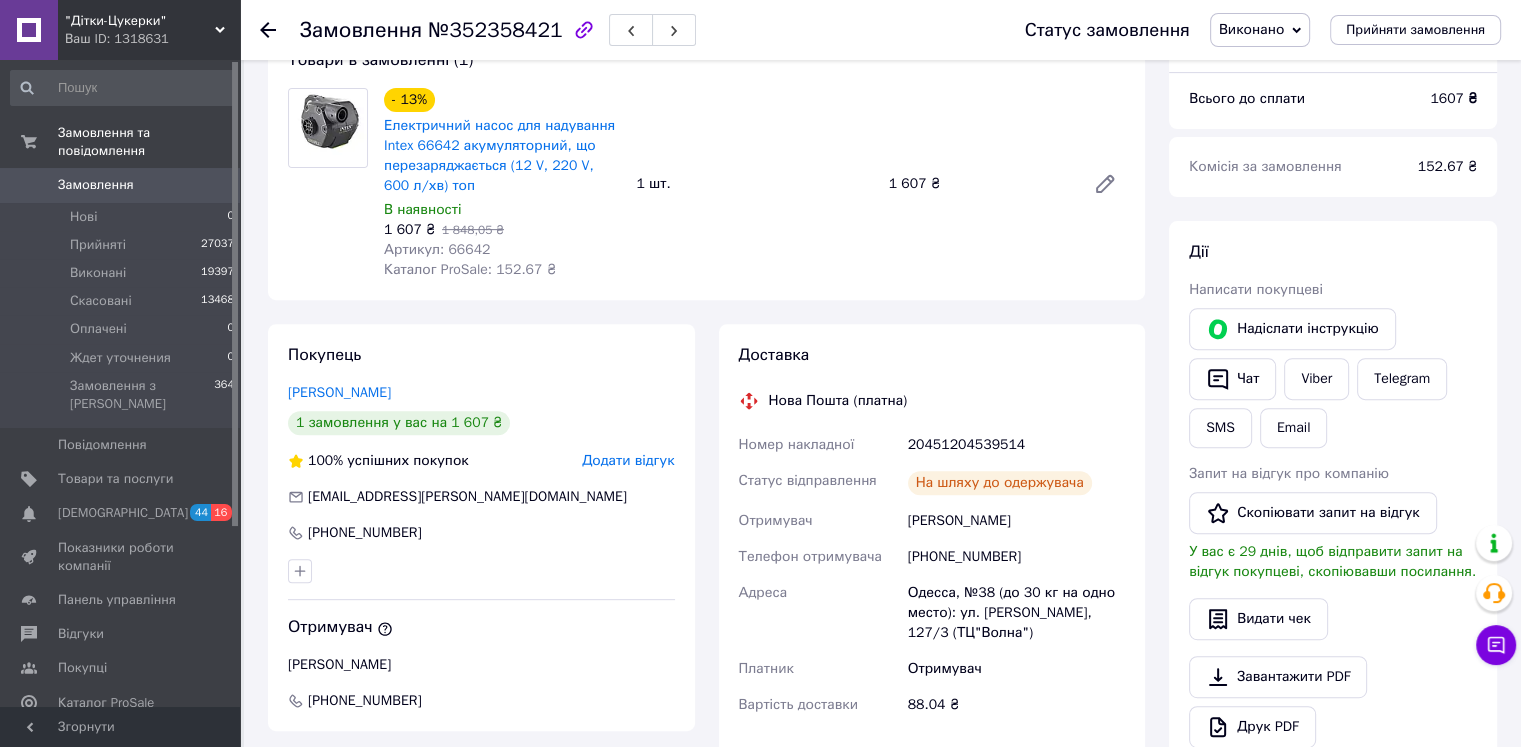 click on "Замовлення" at bounding box center [96, 185] 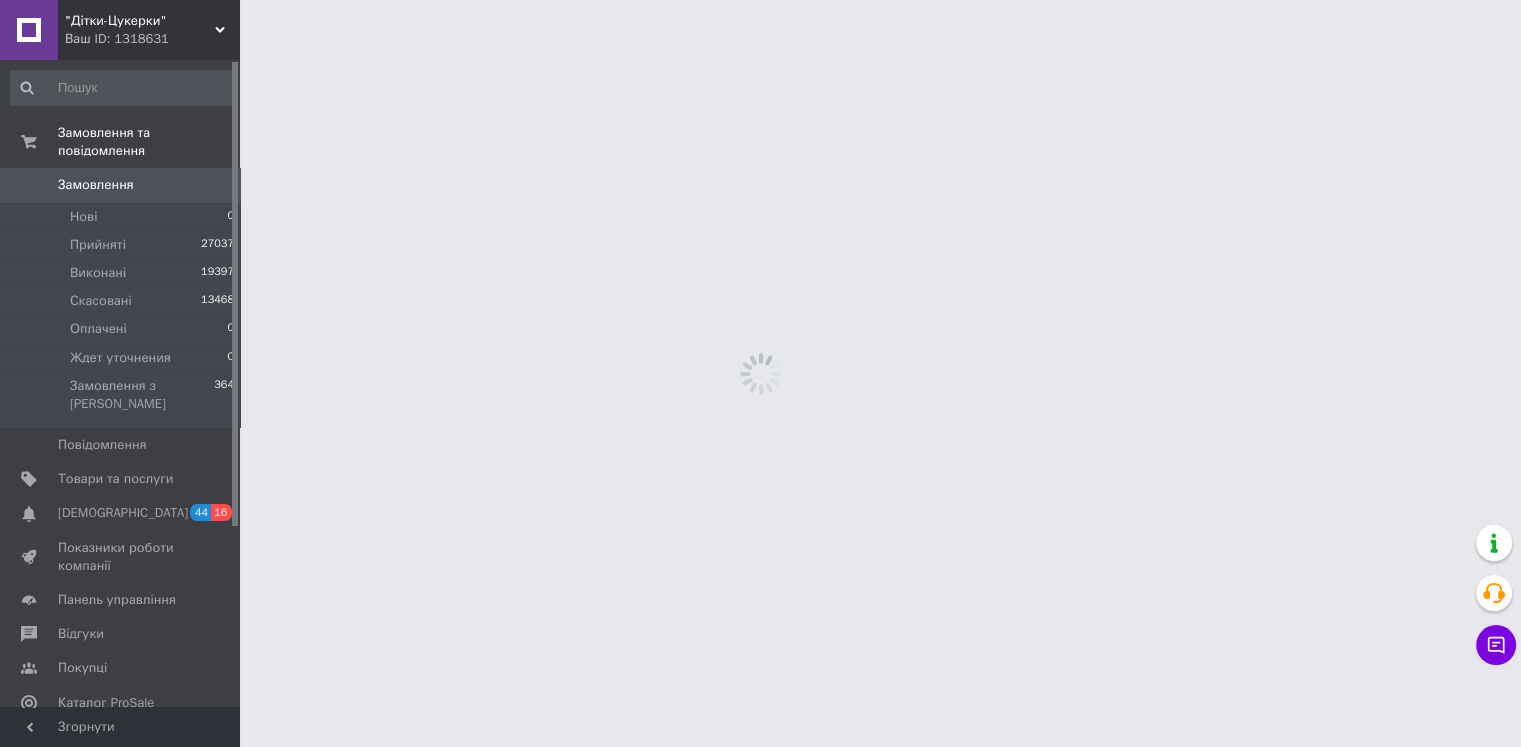 scroll, scrollTop: 0, scrollLeft: 0, axis: both 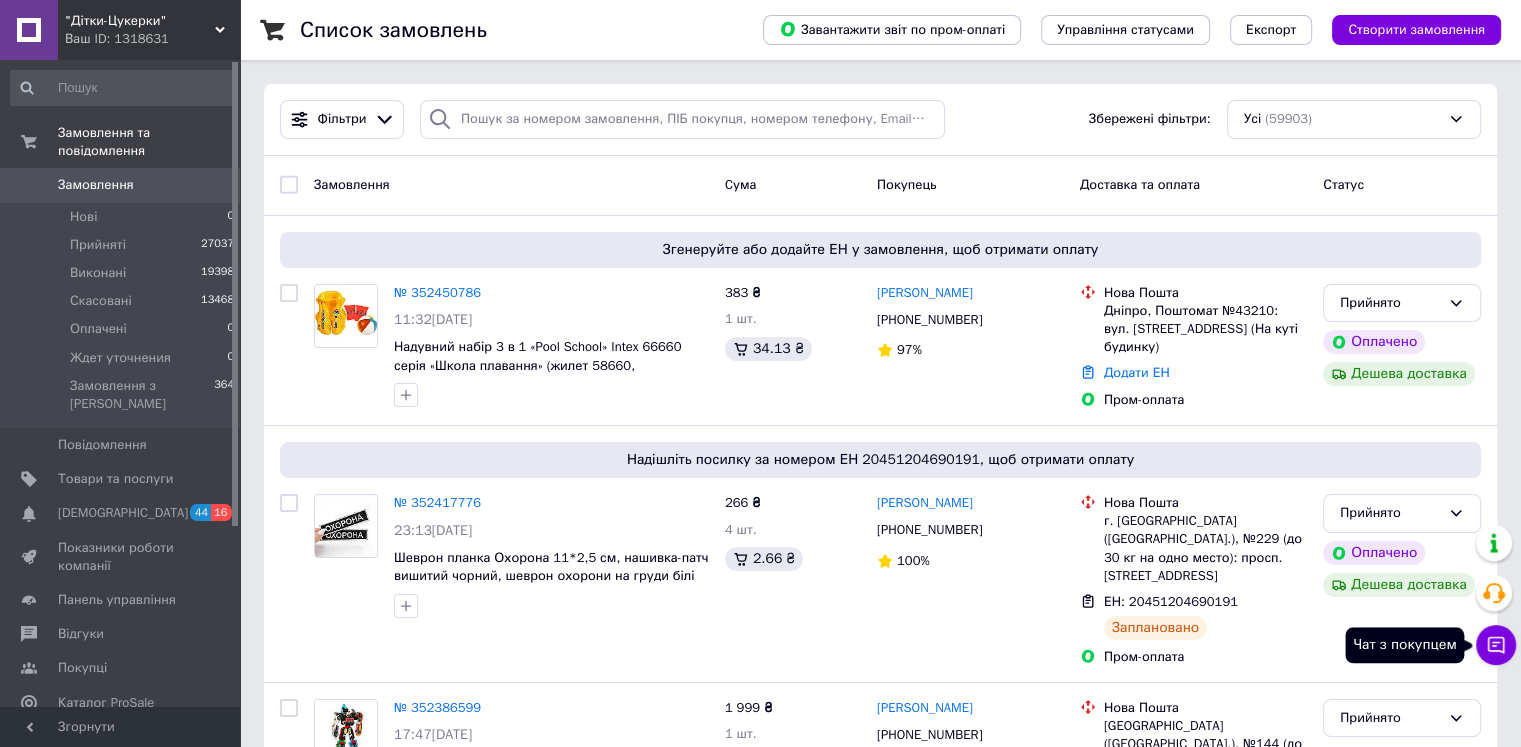 click 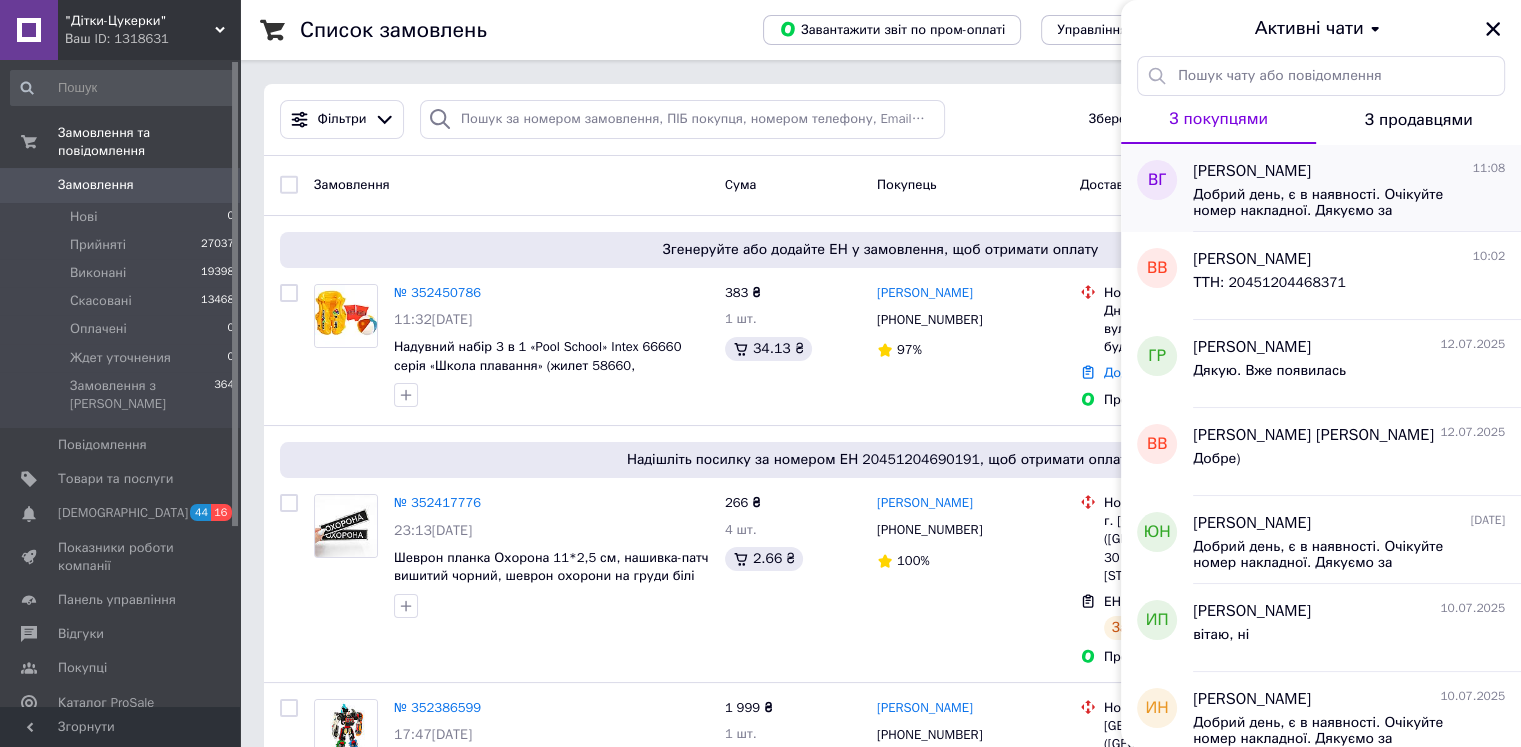 click on "Добрий день, є в наявності. Очікуйте номер накладної. Дякуємо за замовлення!" at bounding box center [1335, 203] 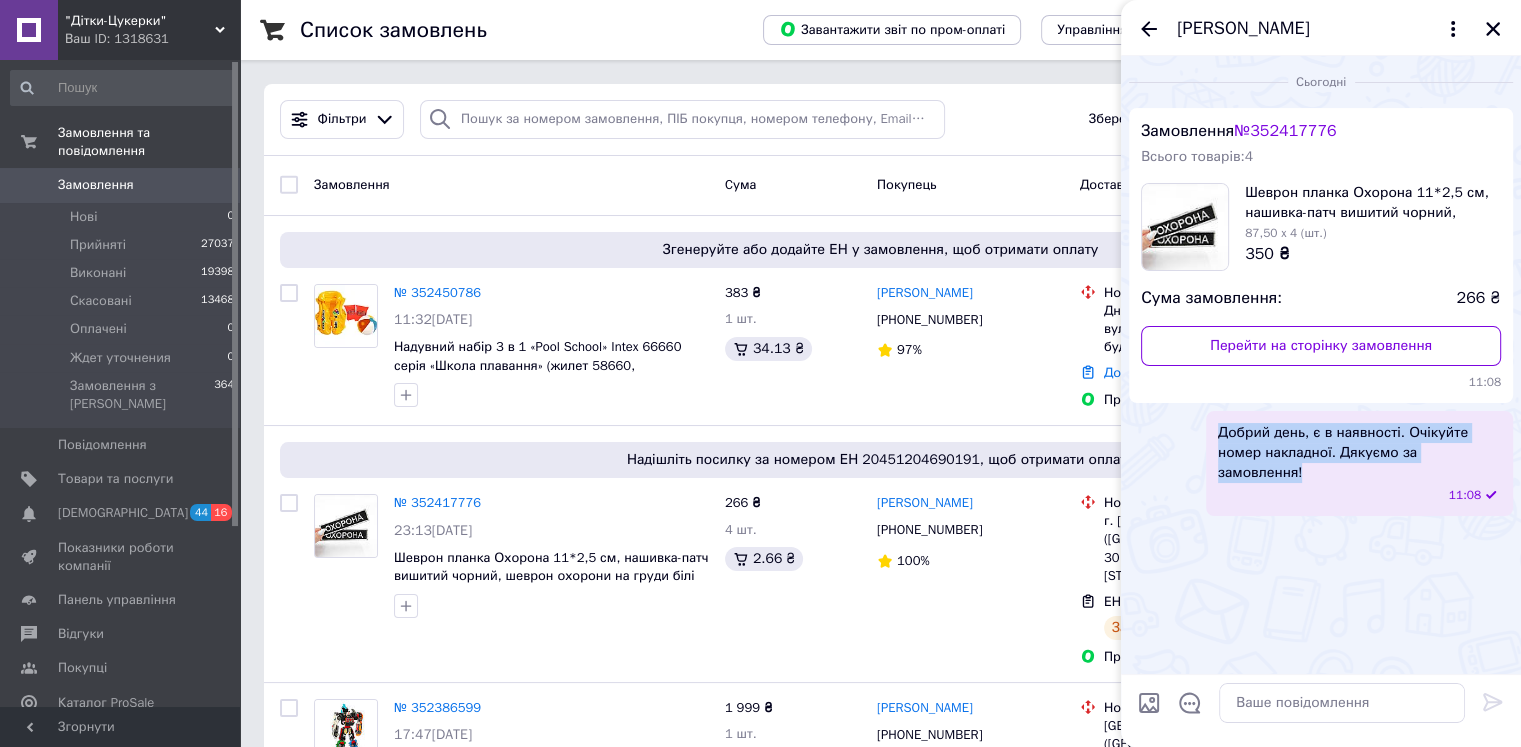 drag, startPoint x: 1504, startPoint y: 454, endPoint x: 1200, endPoint y: 426, distance: 305.28674 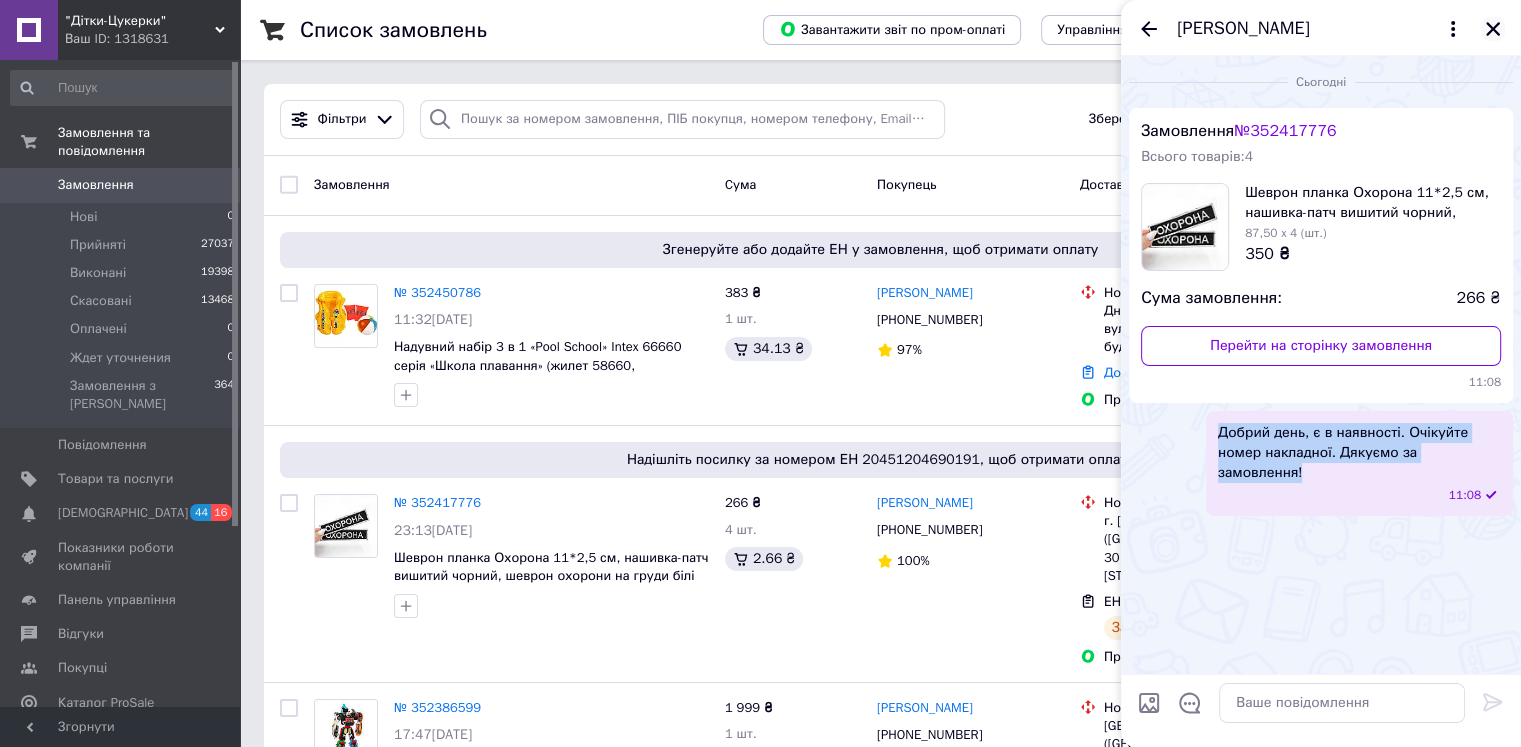 click 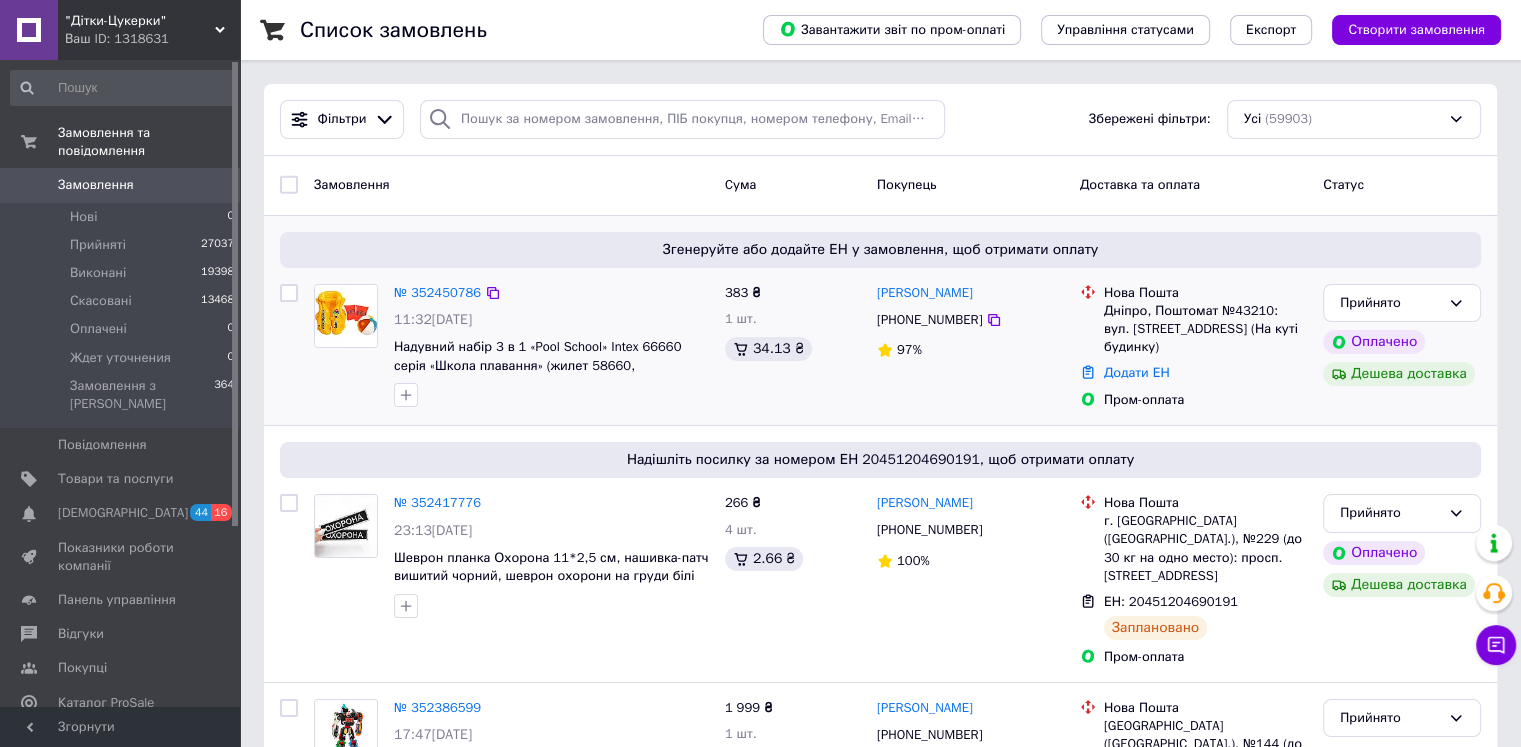 click on "№ 352450786 11:32[DATE] Надувний набір 3 в 1 «Pool School» Intex 66660 серія «Школа плавання» (жилет 58660, нарукавники 58642) топ" at bounding box center (551, 346) 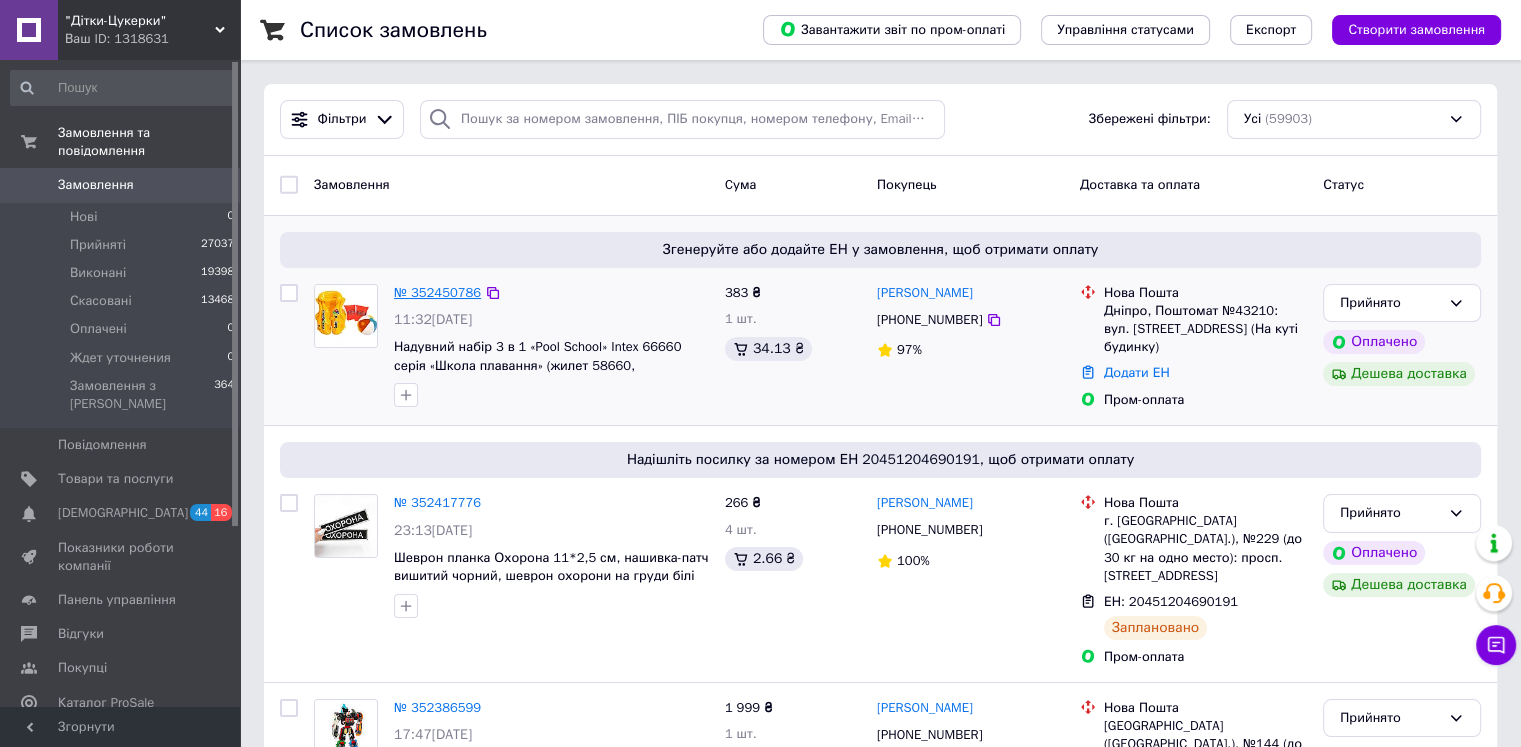 click on "№ 352450786" at bounding box center (437, 292) 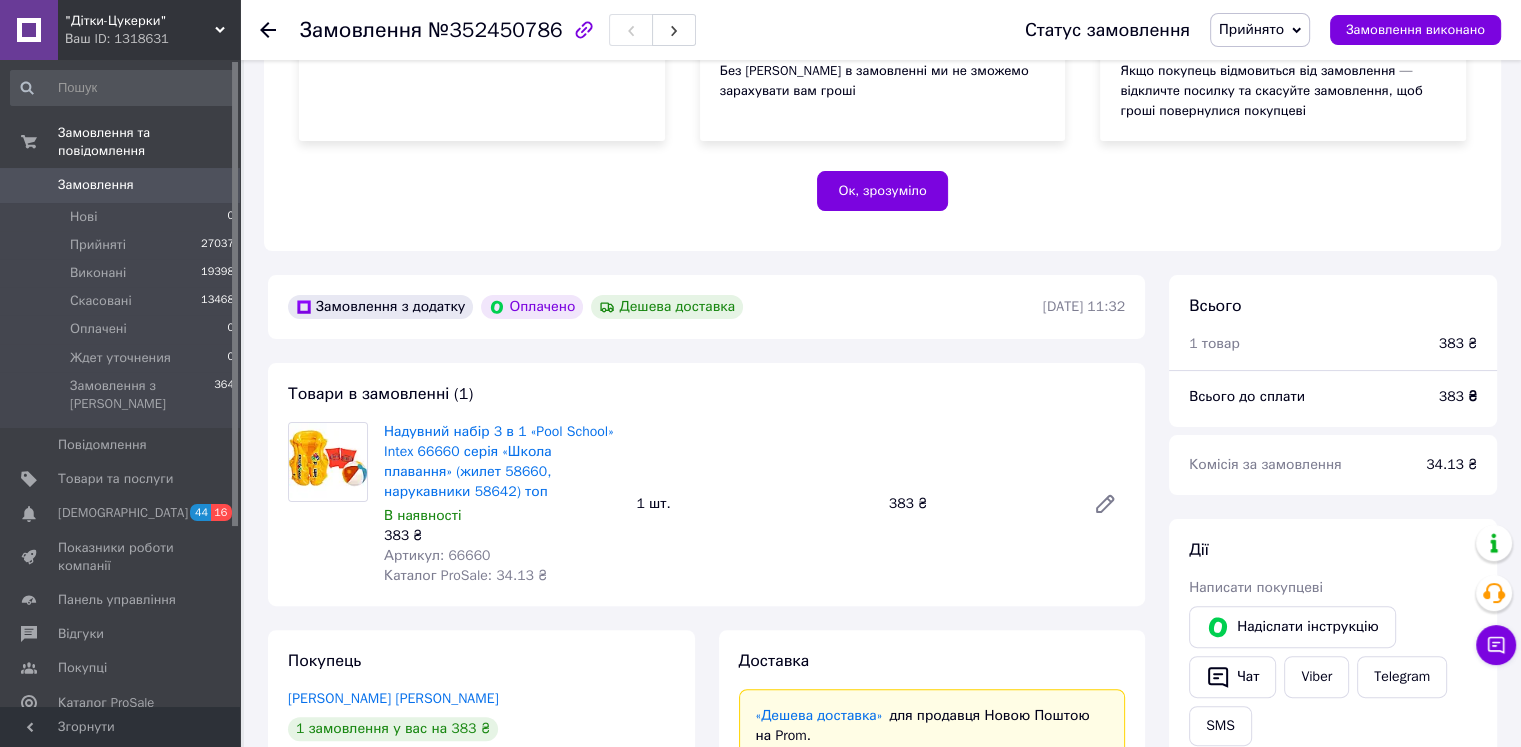 scroll, scrollTop: 400, scrollLeft: 0, axis: vertical 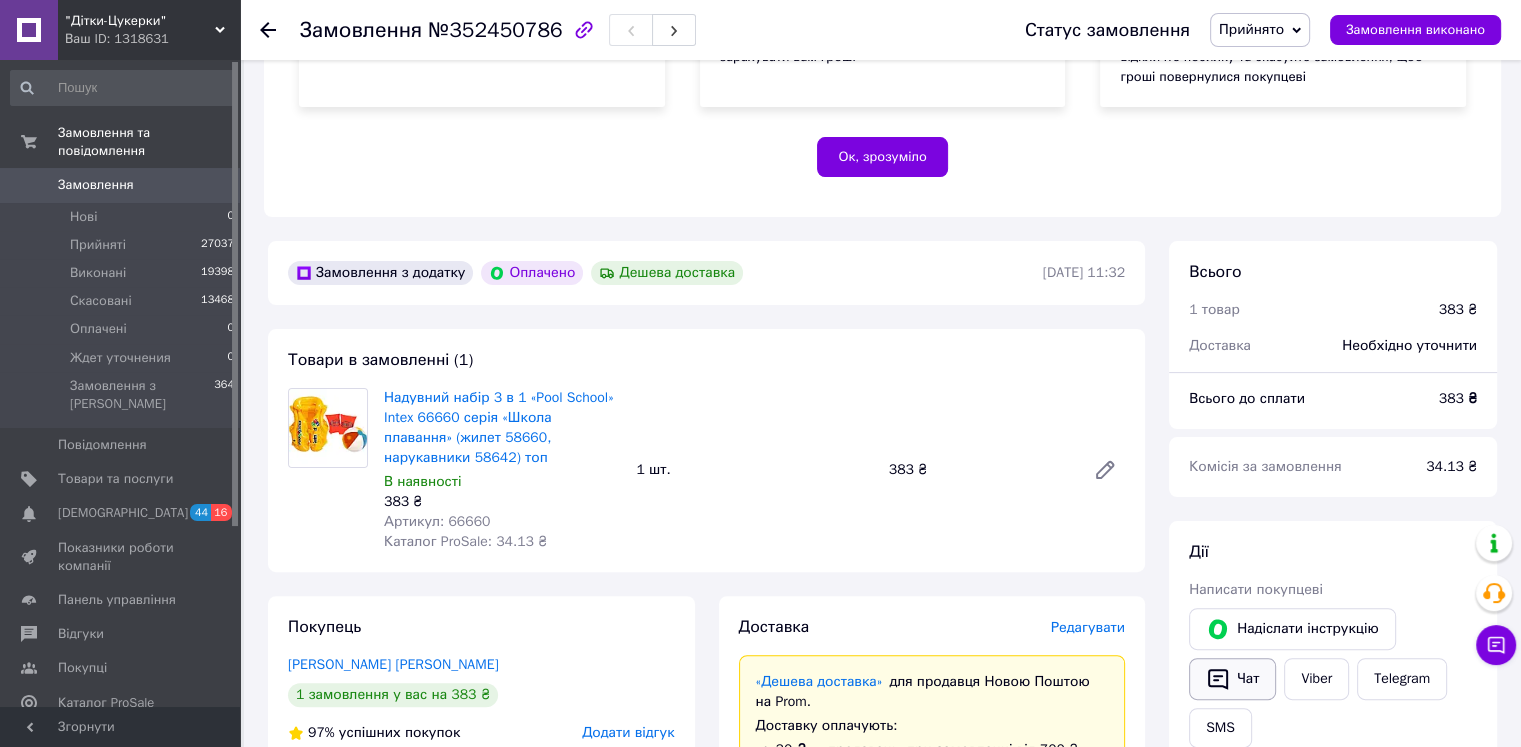 click on "Чат" at bounding box center (1232, 679) 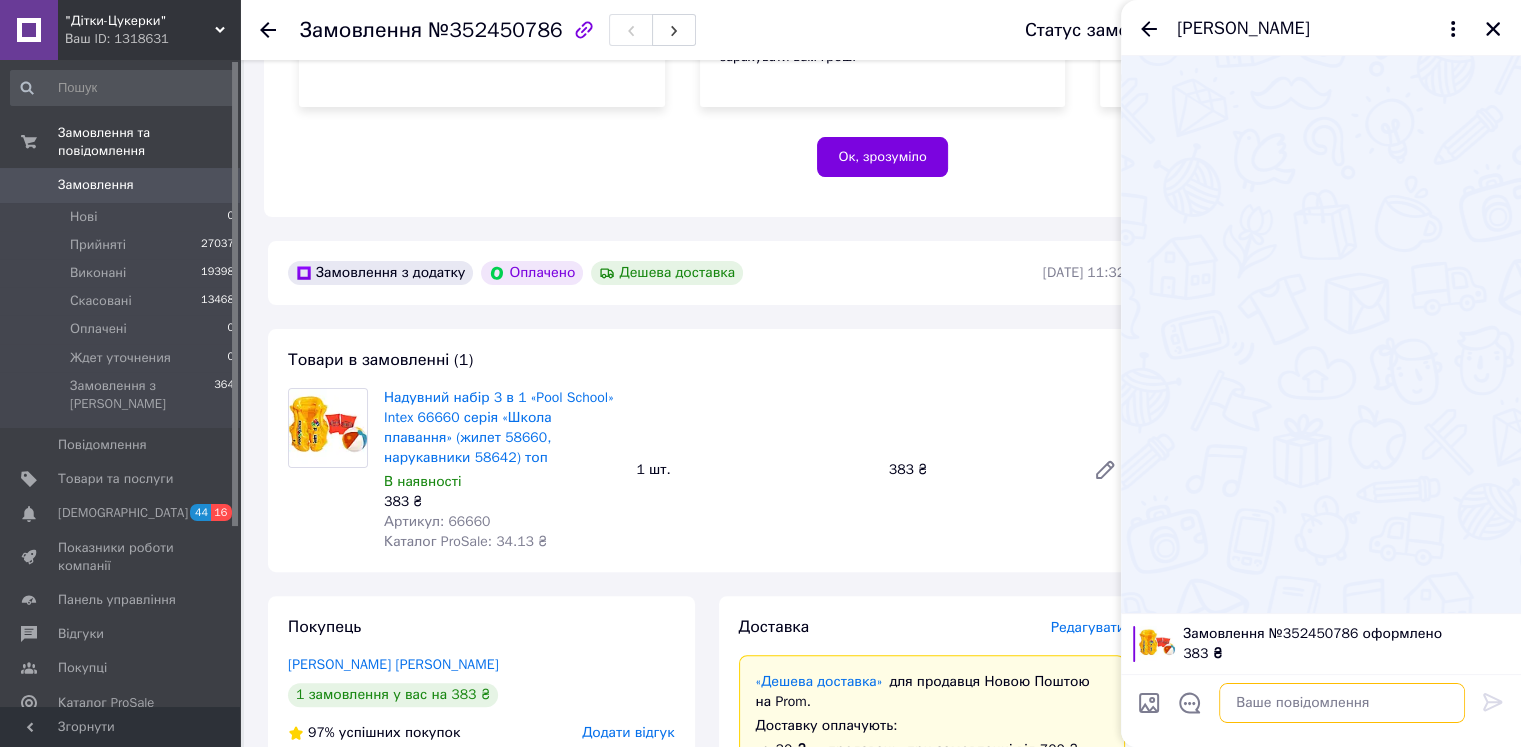 click at bounding box center (1342, 703) 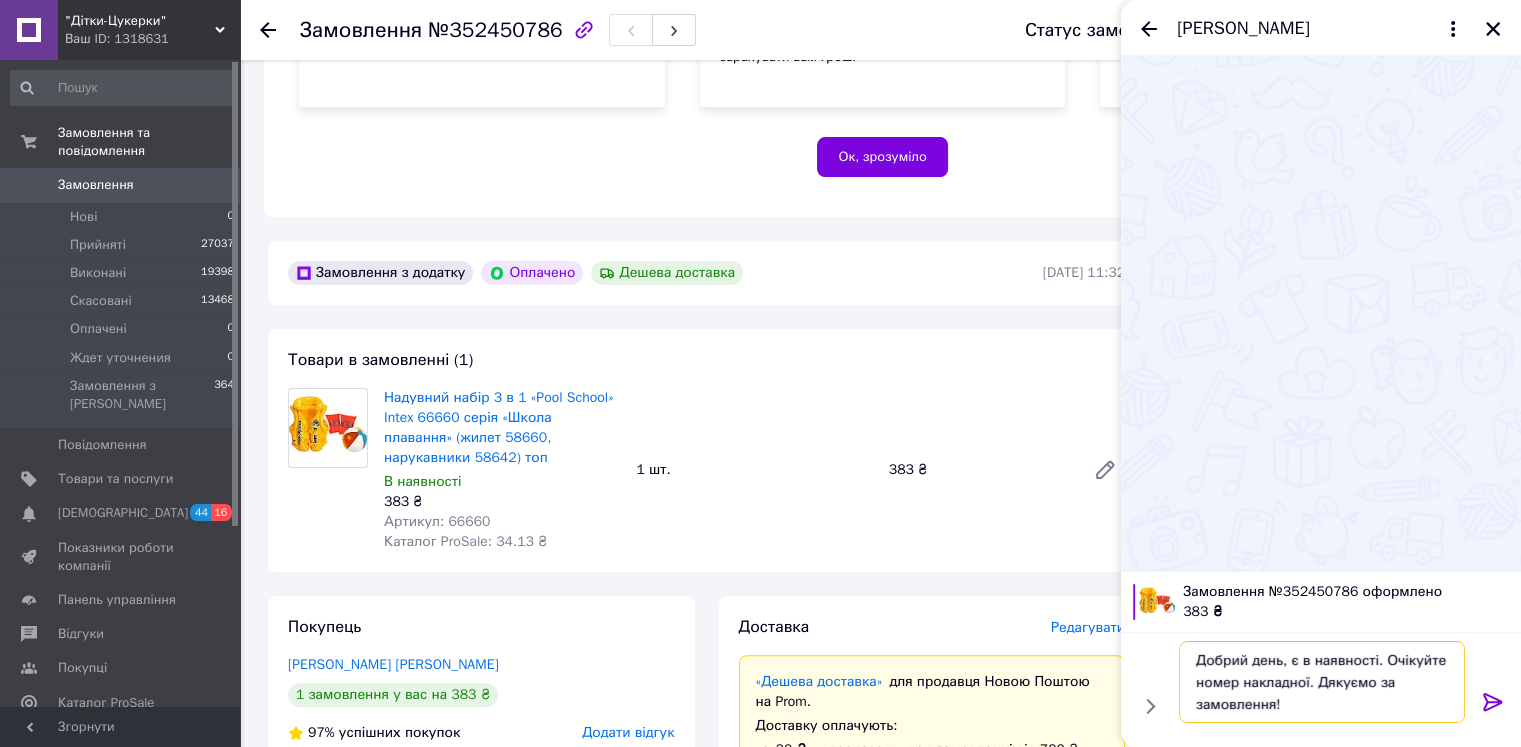 type 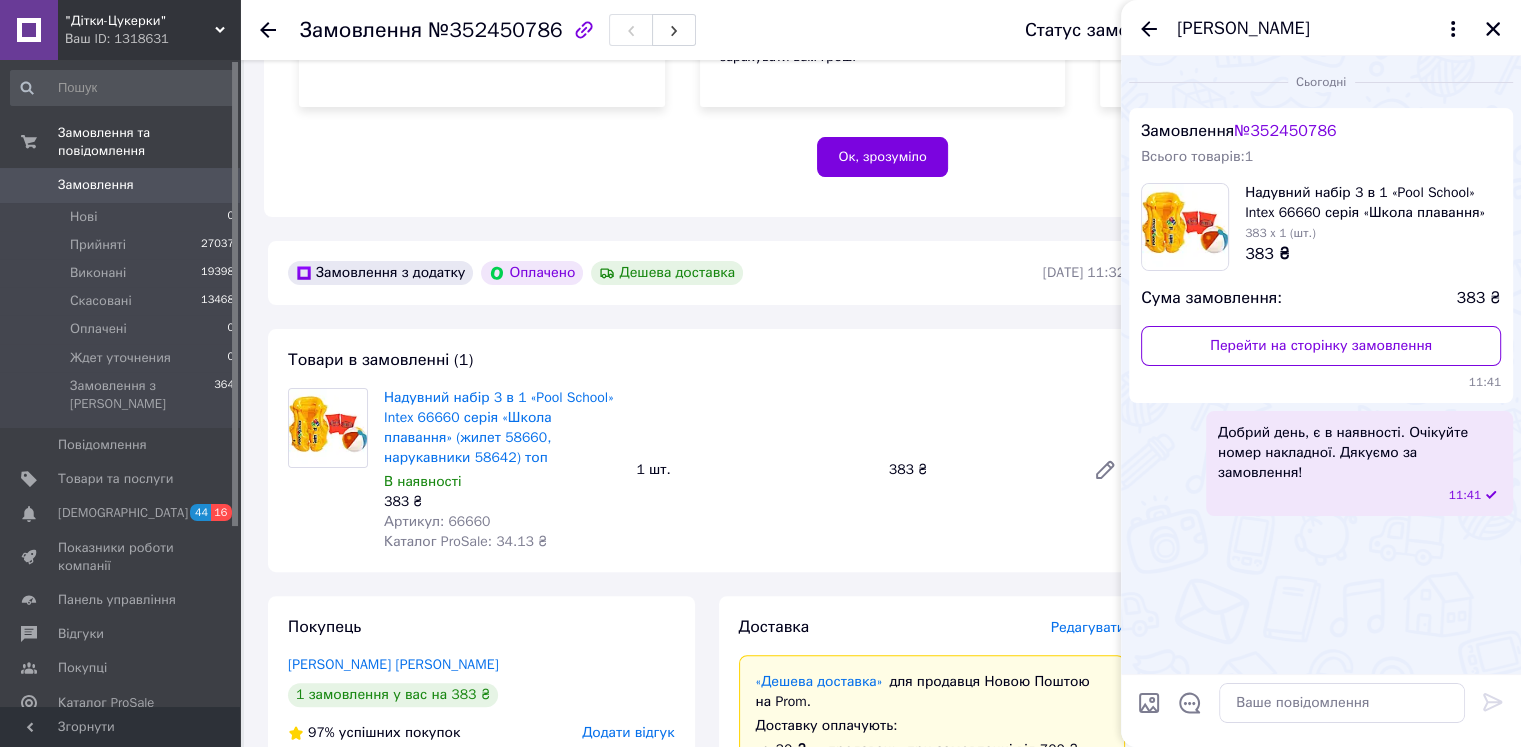 drag, startPoint x: 1500, startPoint y: 8, endPoint x: 1493, endPoint y: 18, distance: 12.206555 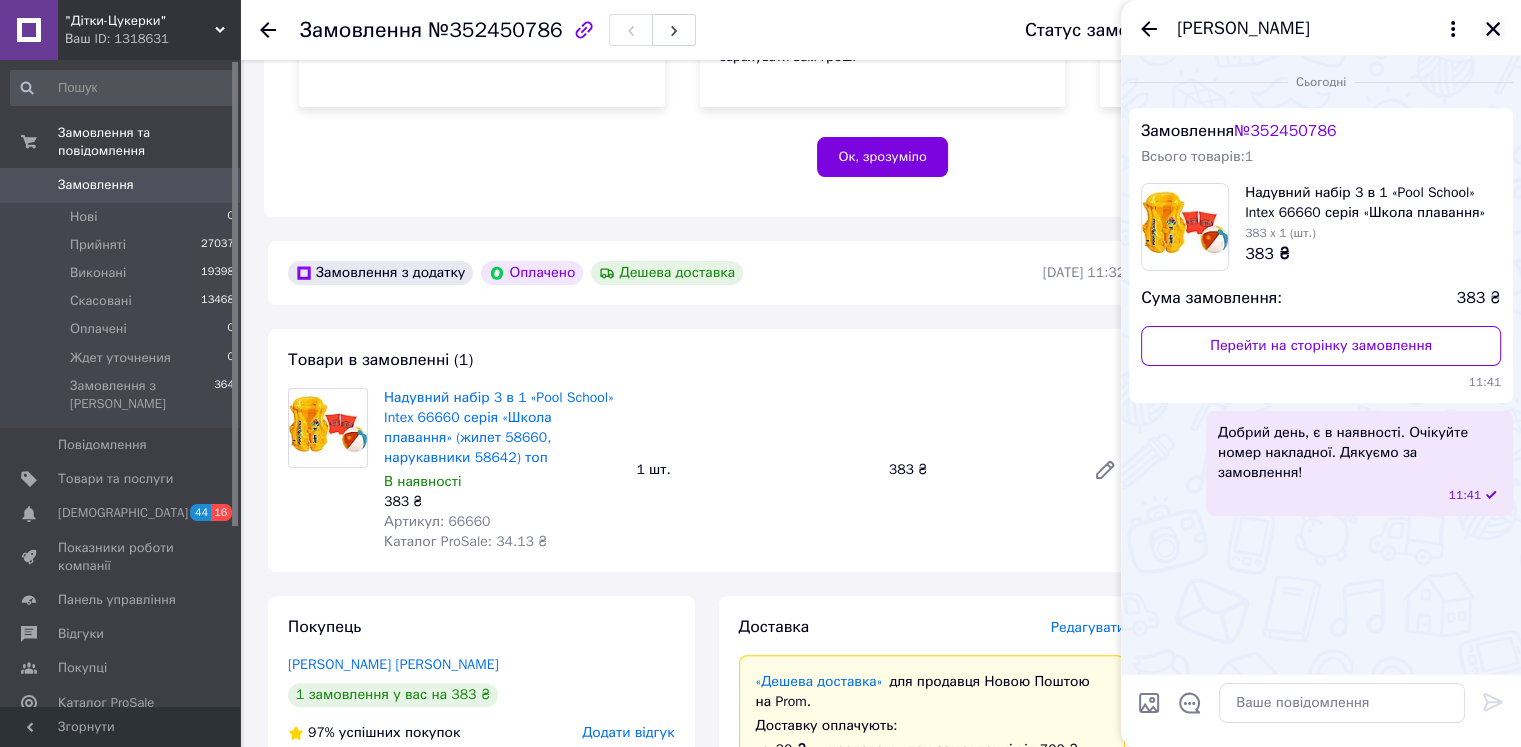 drag, startPoint x: 1493, startPoint y: 19, endPoint x: 1175, endPoint y: 96, distance: 327.18954 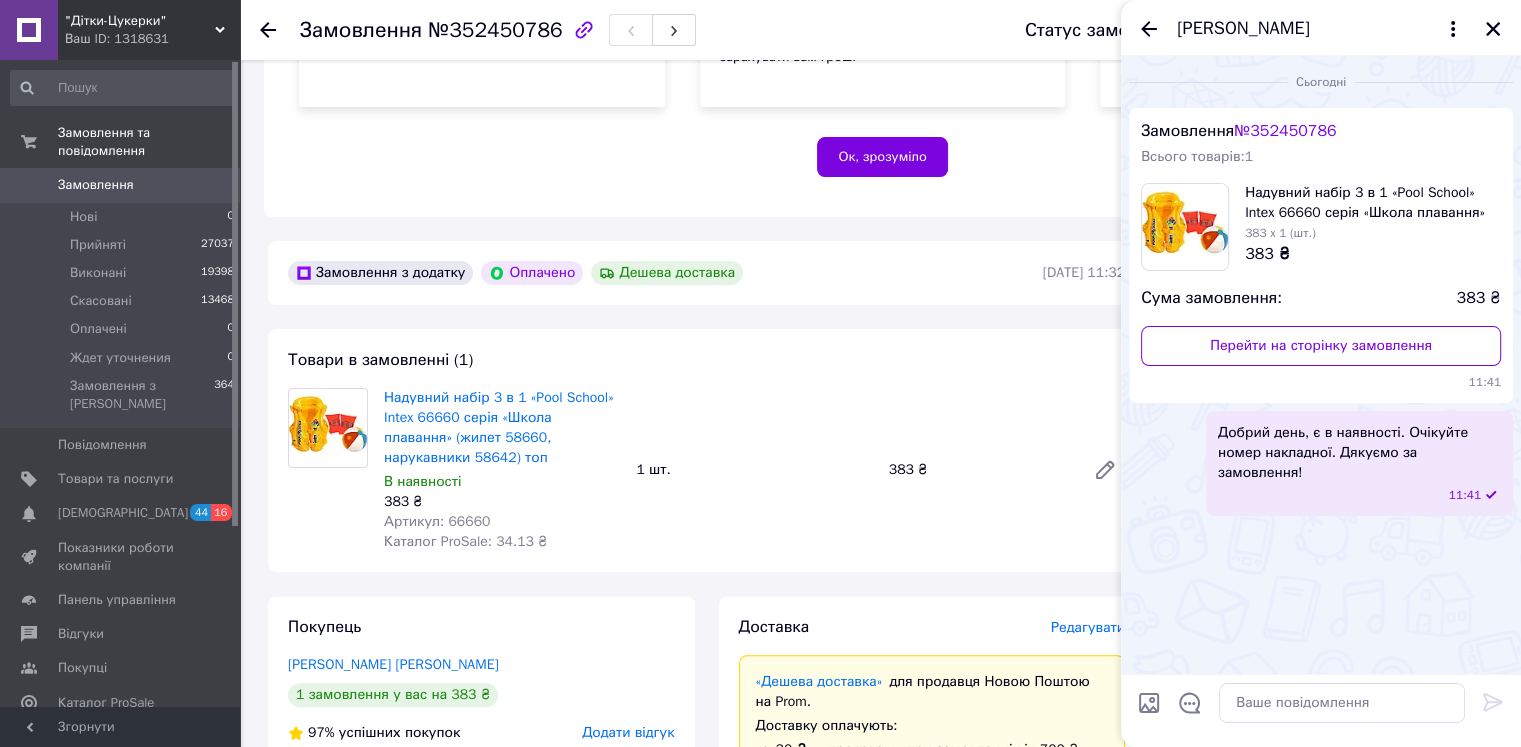 click 